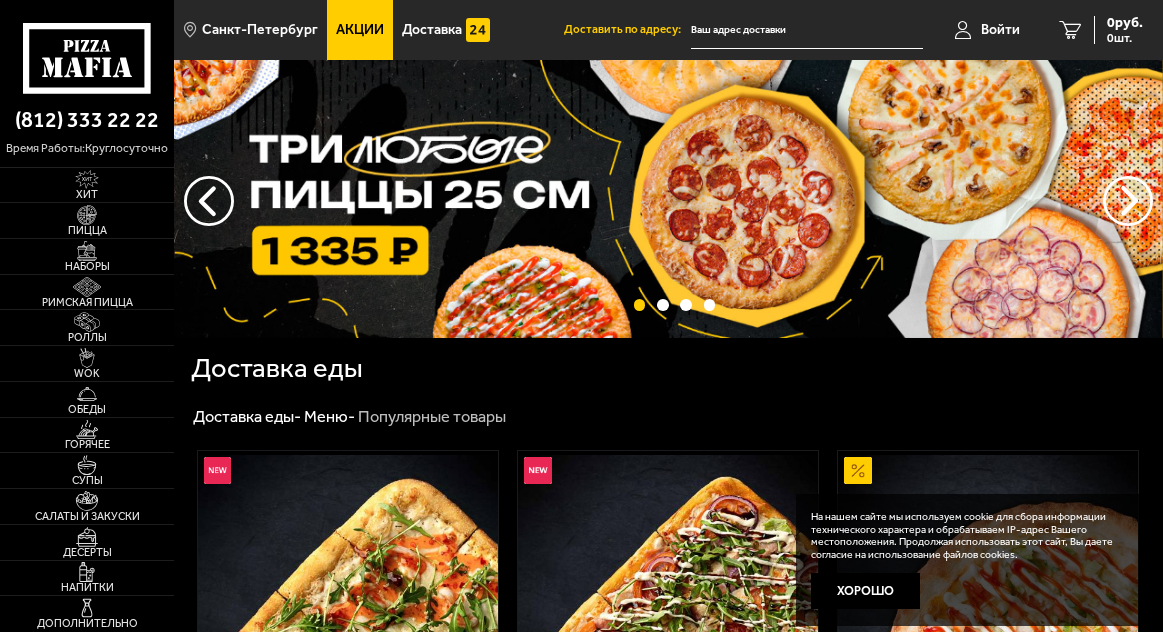 scroll, scrollTop: 0, scrollLeft: 0, axis: both 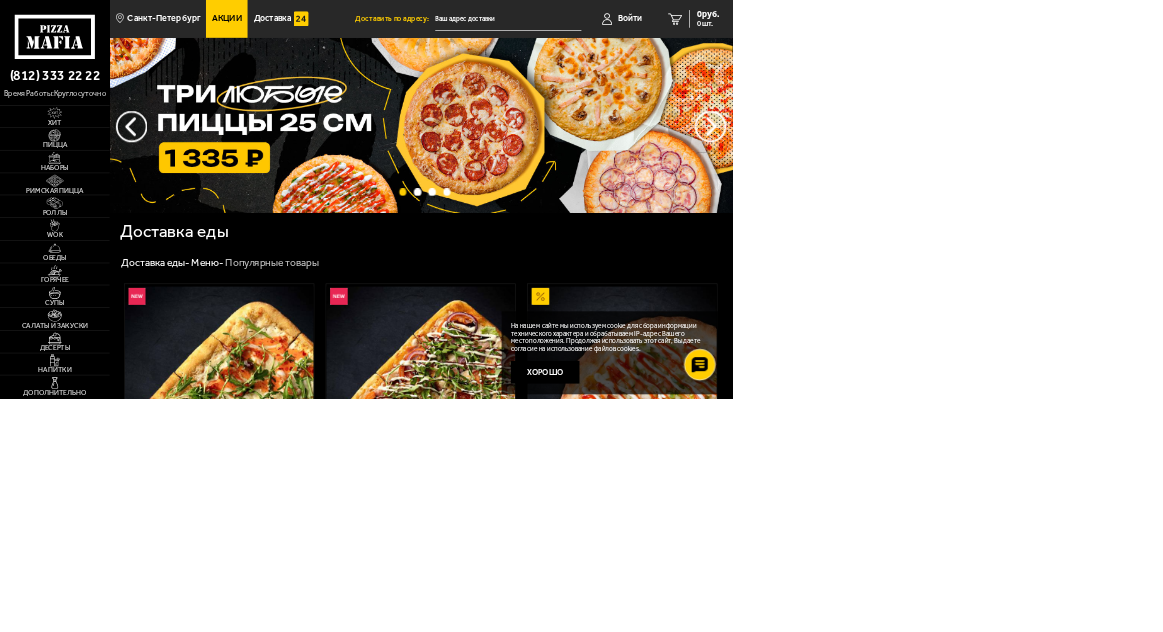 click on "Войти" at bounding box center (1000, 30) 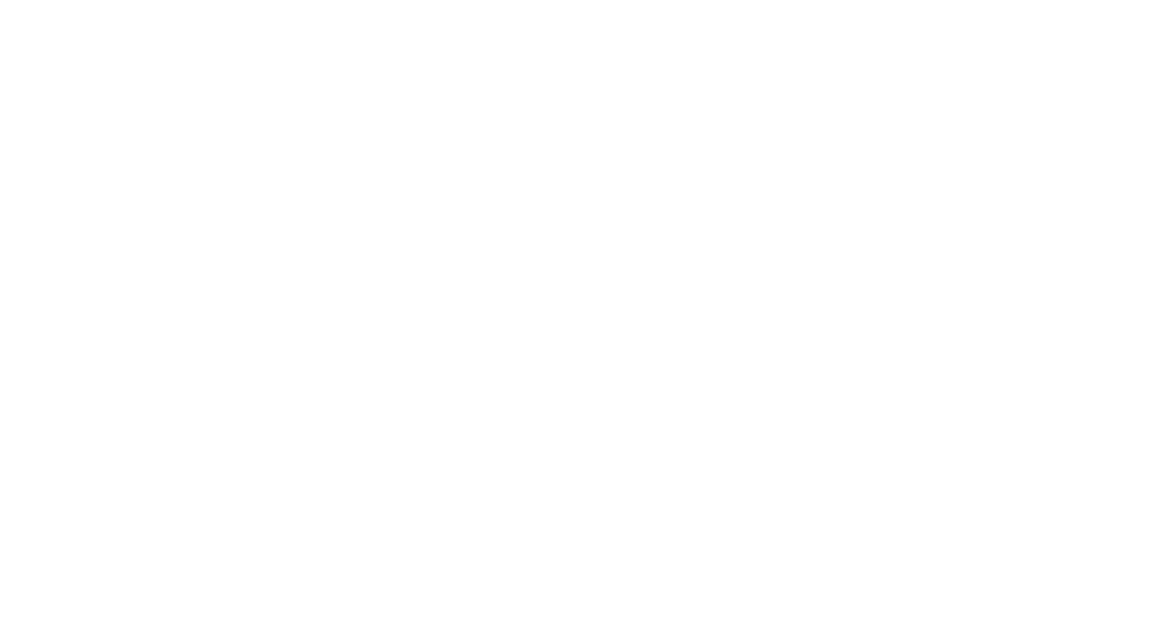 type on "[PHONE]" 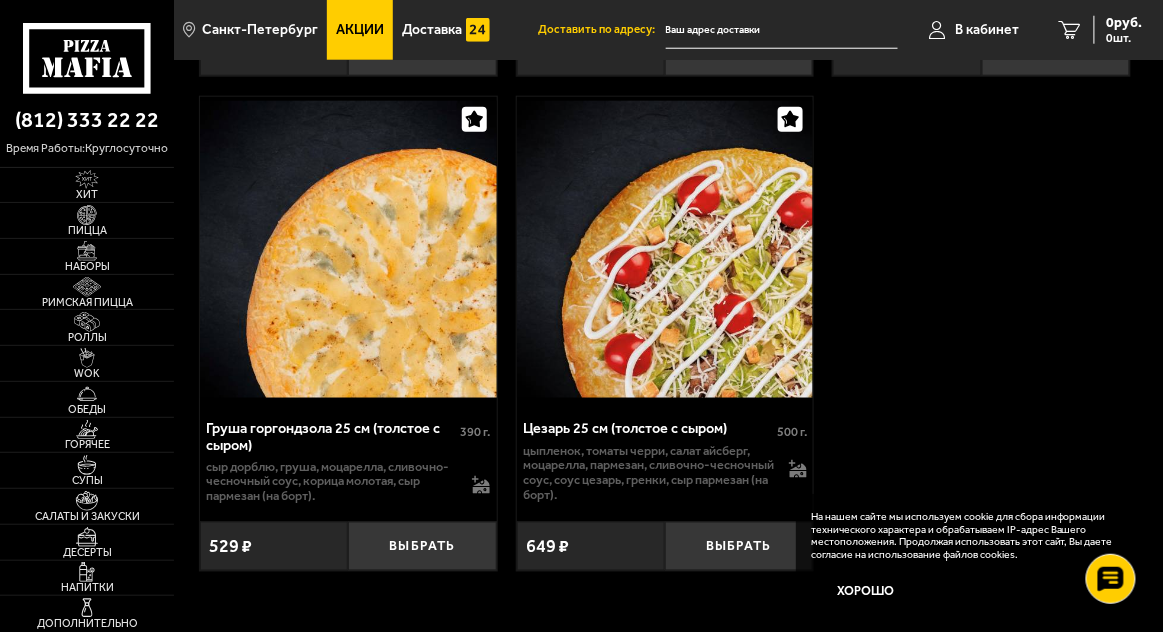 scroll, scrollTop: 9726, scrollLeft: 0, axis: vertical 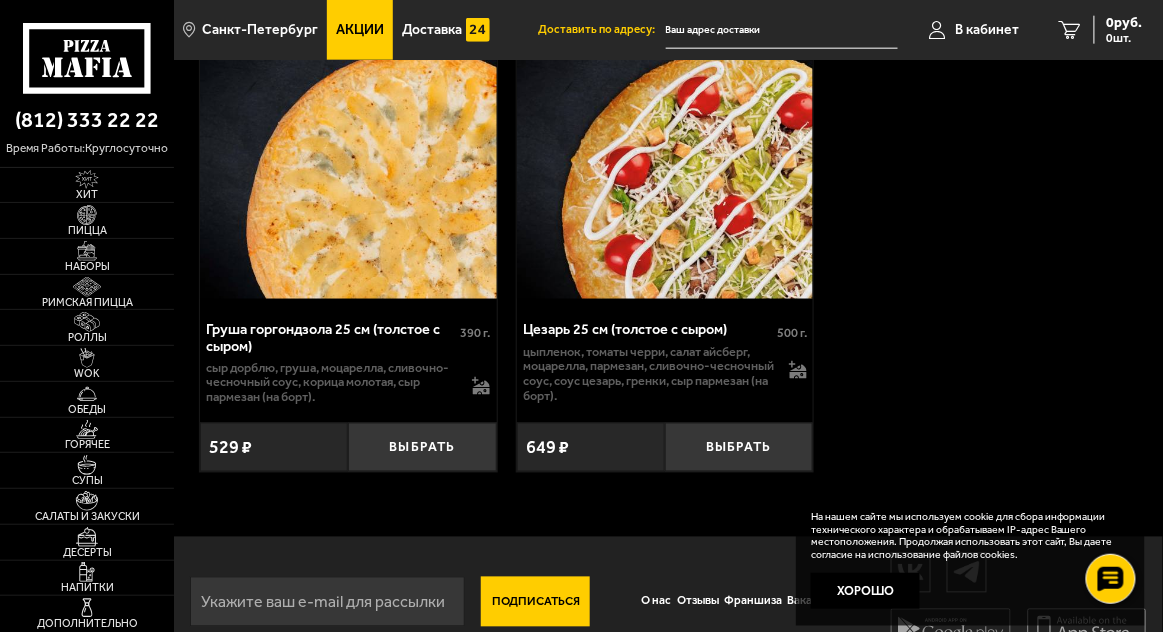 click on "На нашем сайте мы используем cookie для сбора информации технического характера и обрабатываем IP-адрес Вашего местоположения. Продолжая использовать этот сайт, Вы даете согласие на использование файлов cookies. Хорошо" at bounding box center [970, 560] 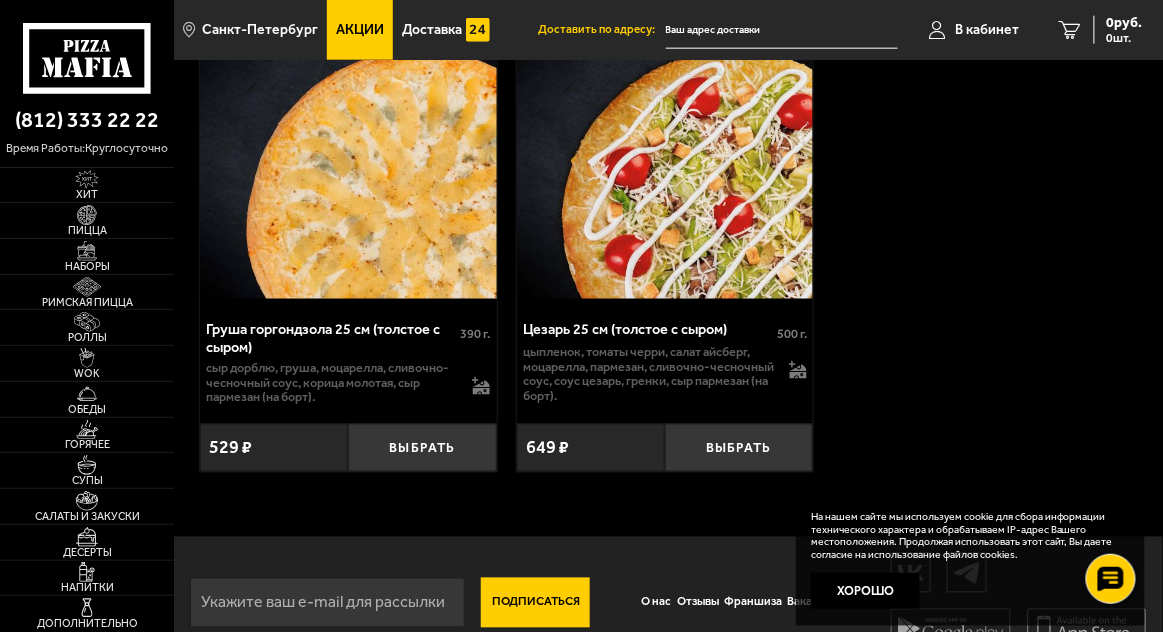 click on "Хорошо" at bounding box center [865, 591] 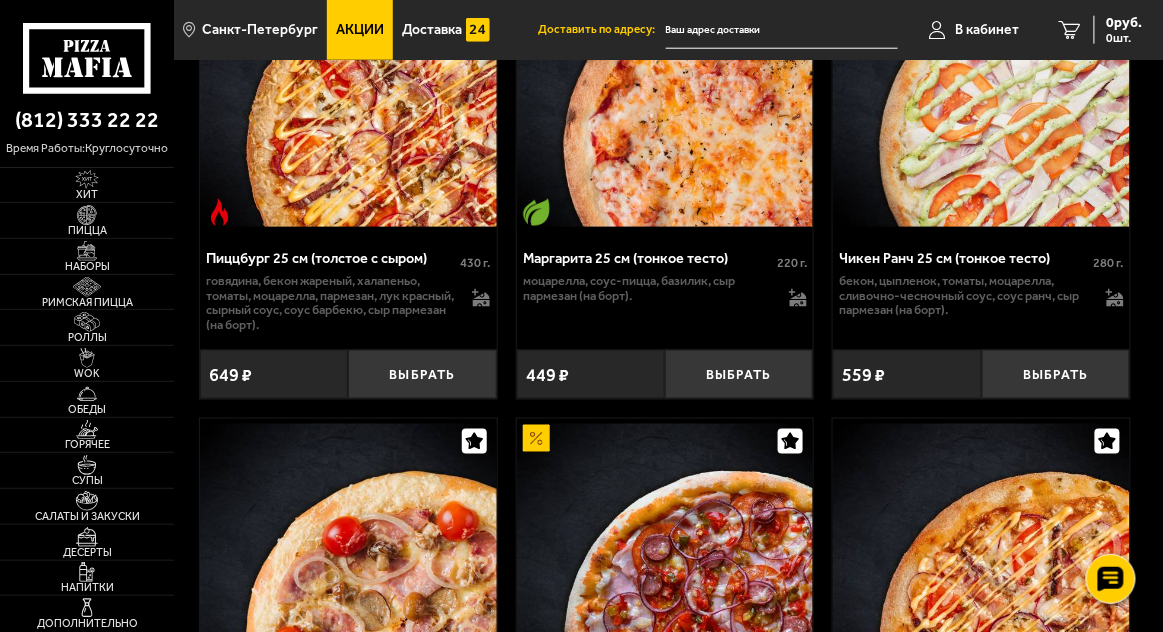 scroll, scrollTop: 7837, scrollLeft: 0, axis: vertical 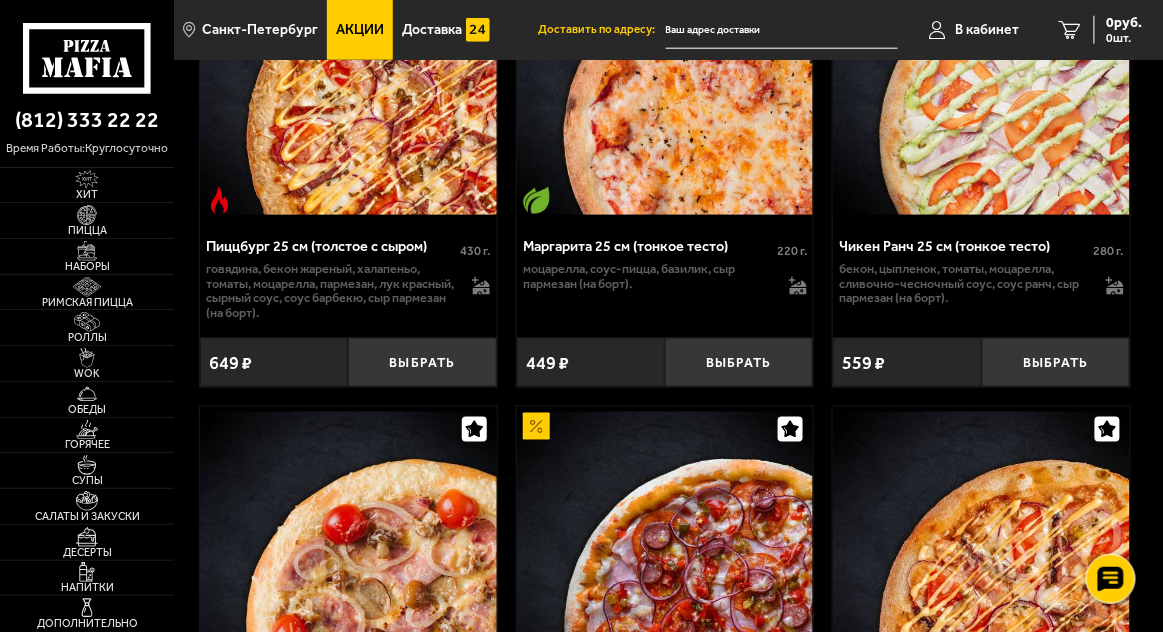 click on "Выбрать" at bounding box center [422, 362] 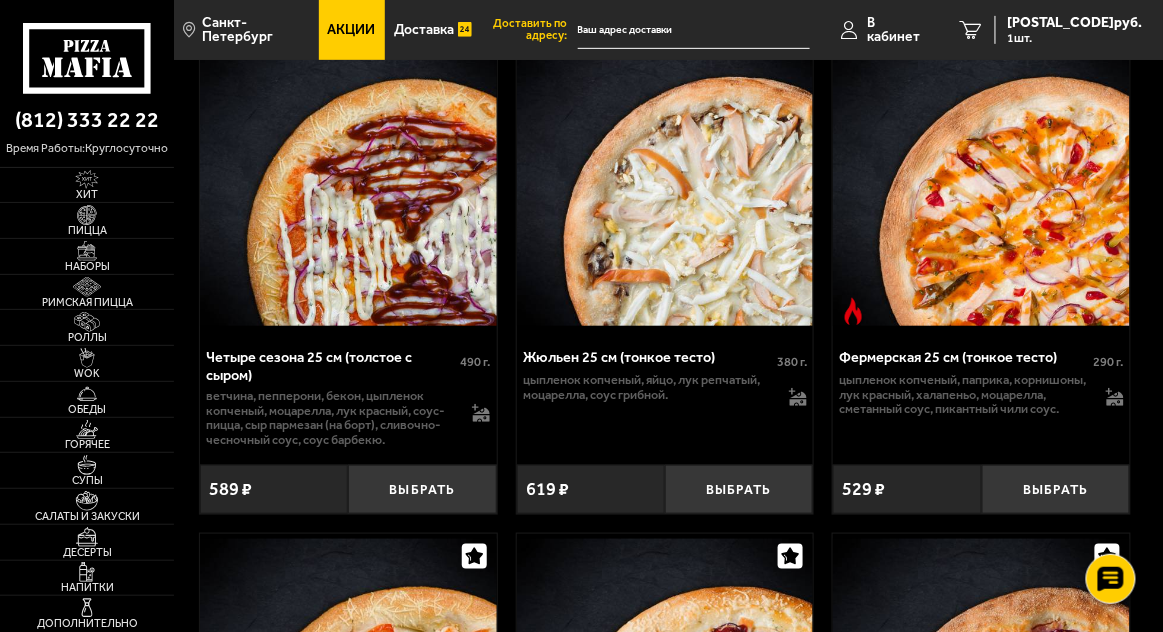 scroll, scrollTop: 5721, scrollLeft: 0, axis: vertical 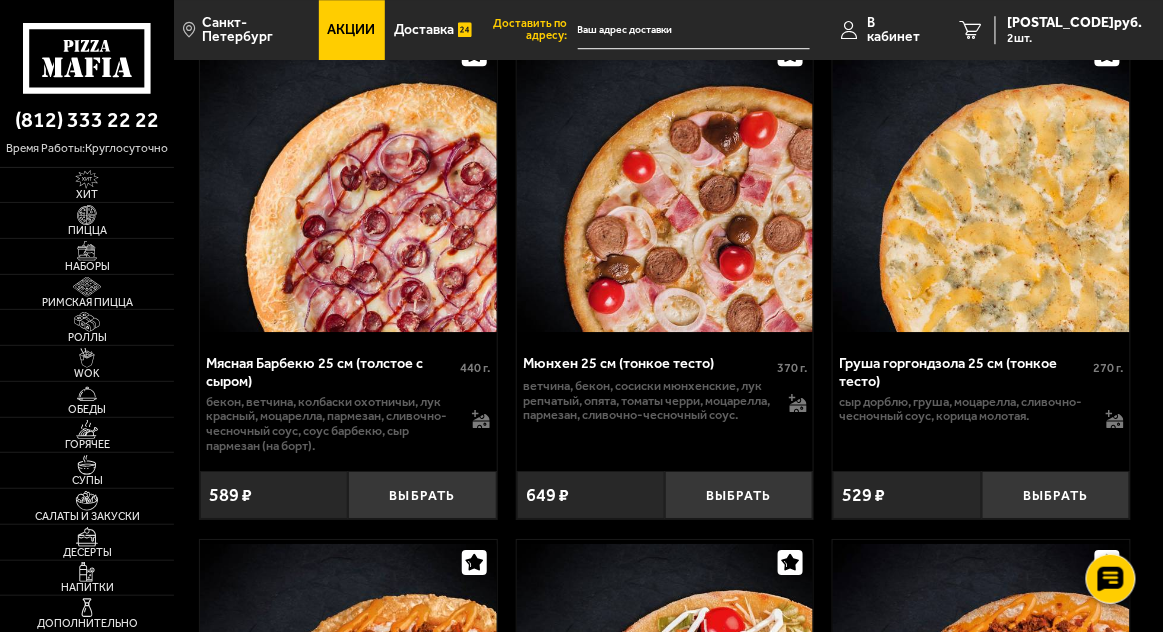 click on "Выбрать" at bounding box center [1056, 495] 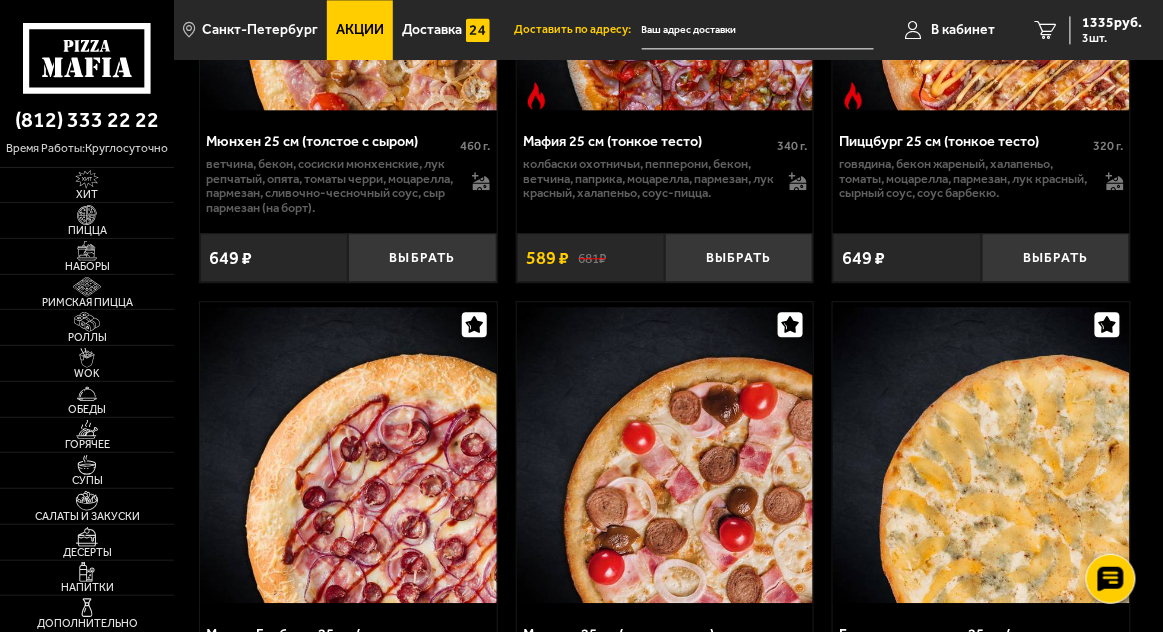 scroll, scrollTop: 8430, scrollLeft: 0, axis: vertical 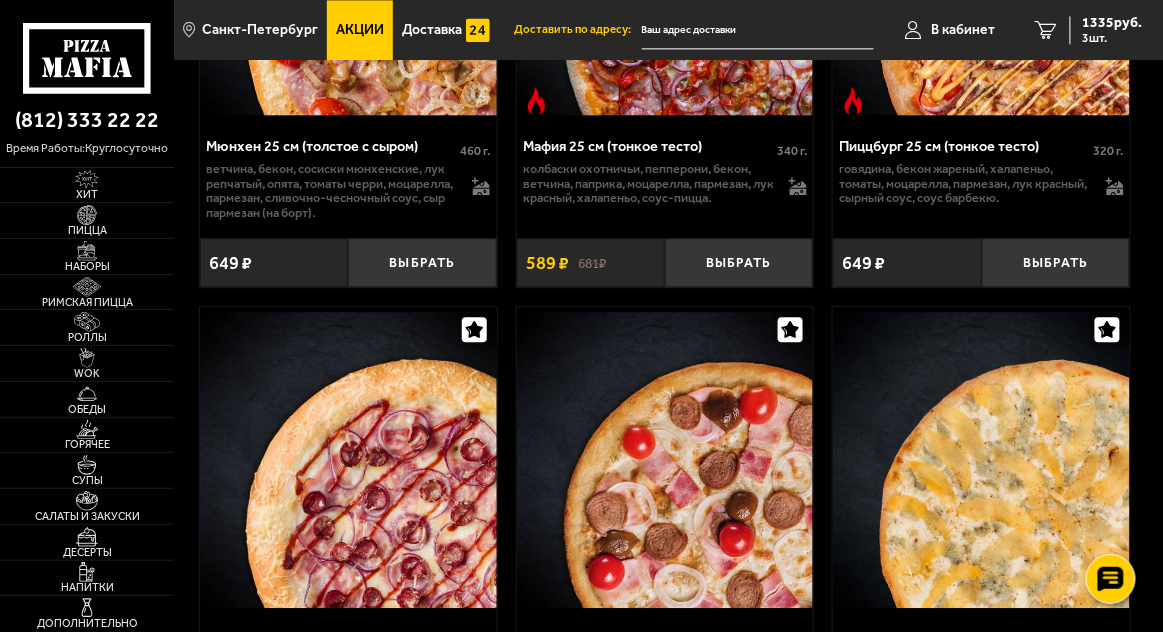click on "3  шт." at bounding box center (1113, 38) 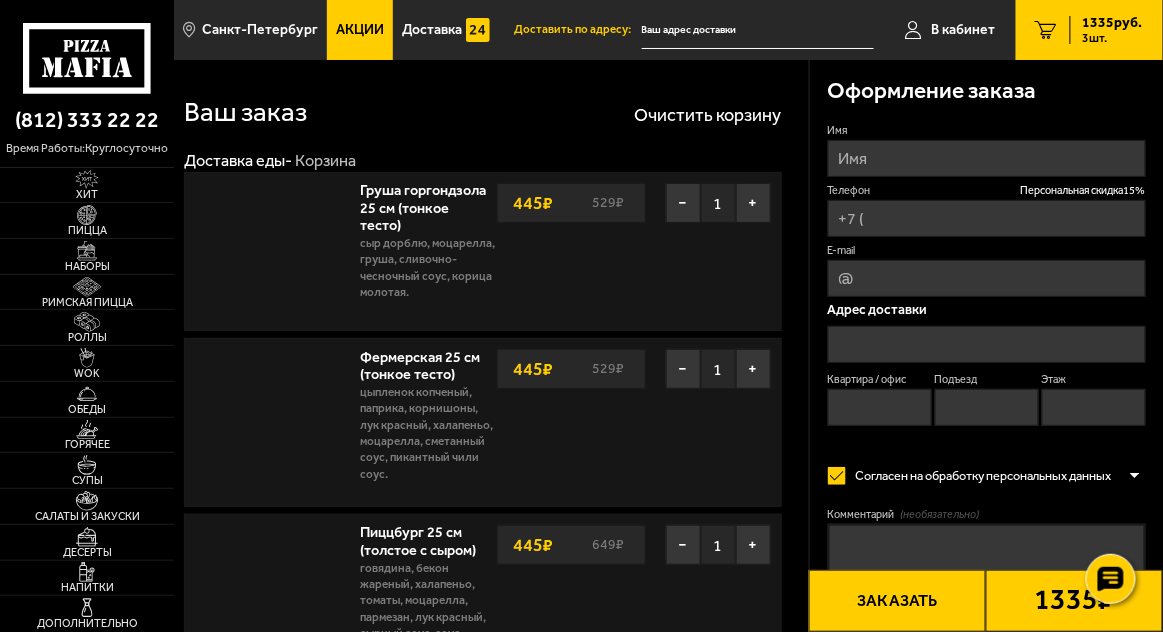 type on "[PHONE]" 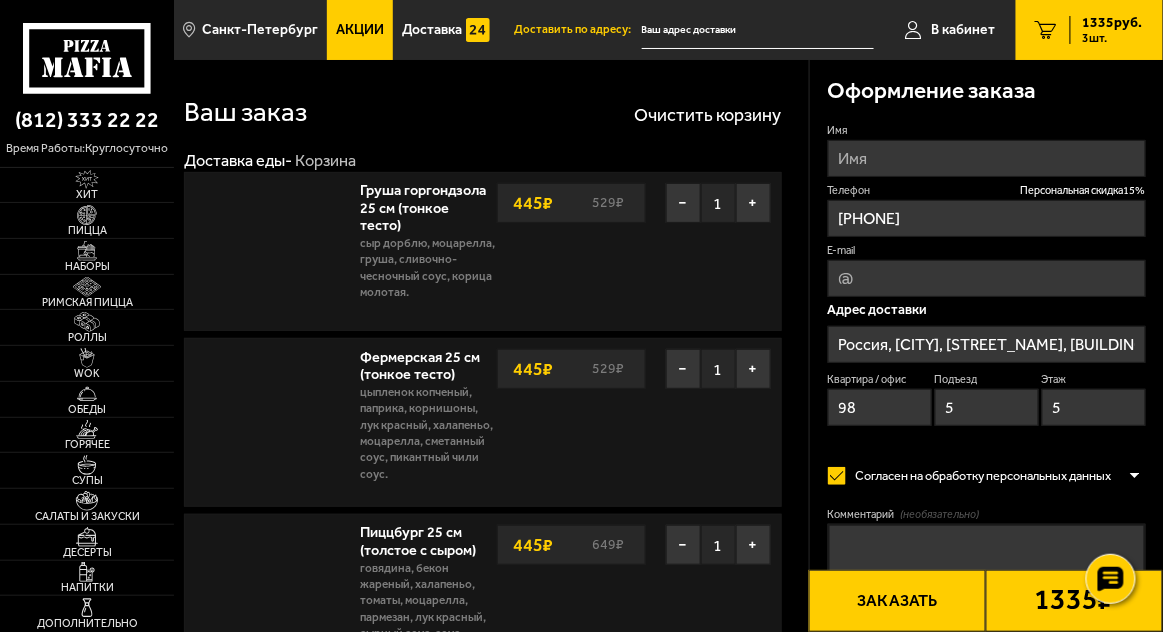 type on "[STREET_NAME], [BUILDING_NUMBER]" 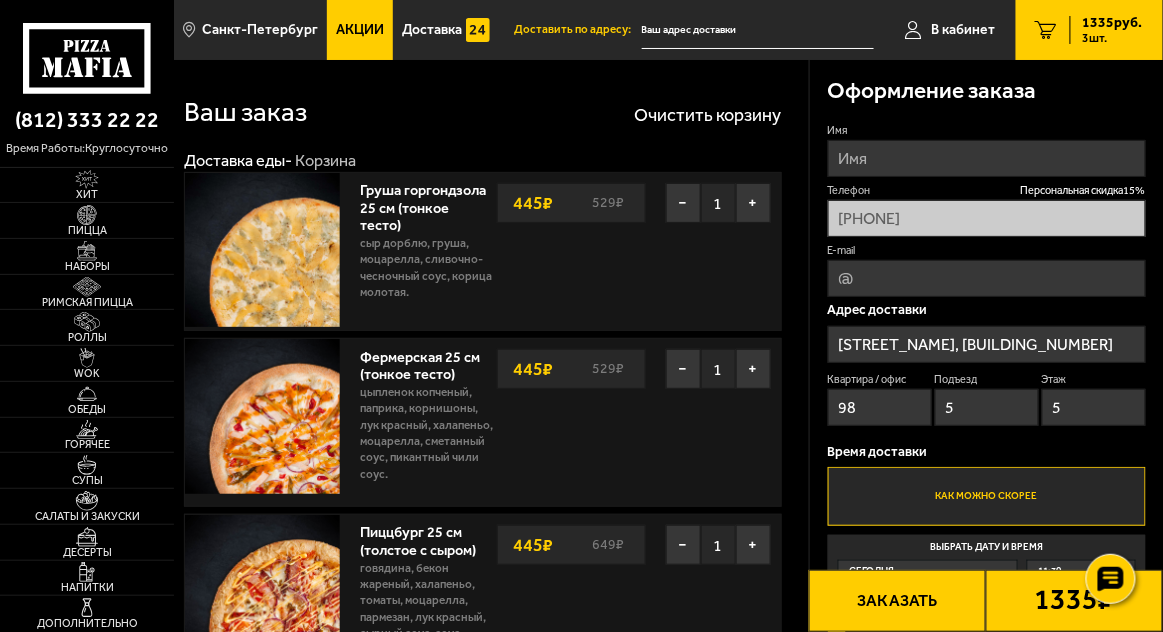 click on "Имя" at bounding box center [987, 158] 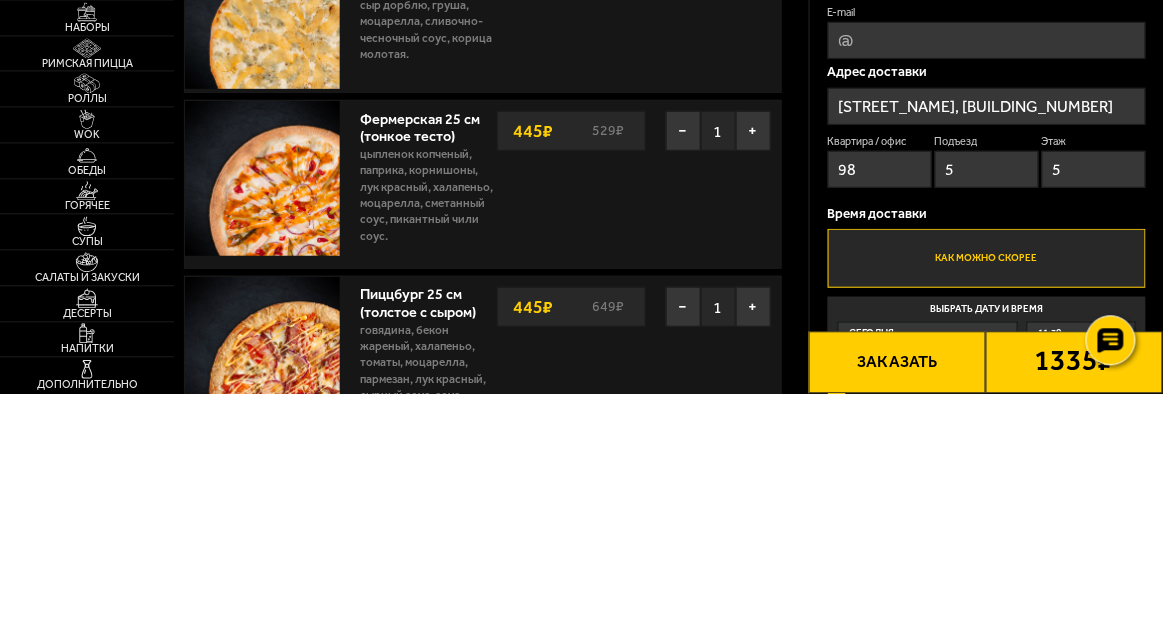 type on "[NAME]" 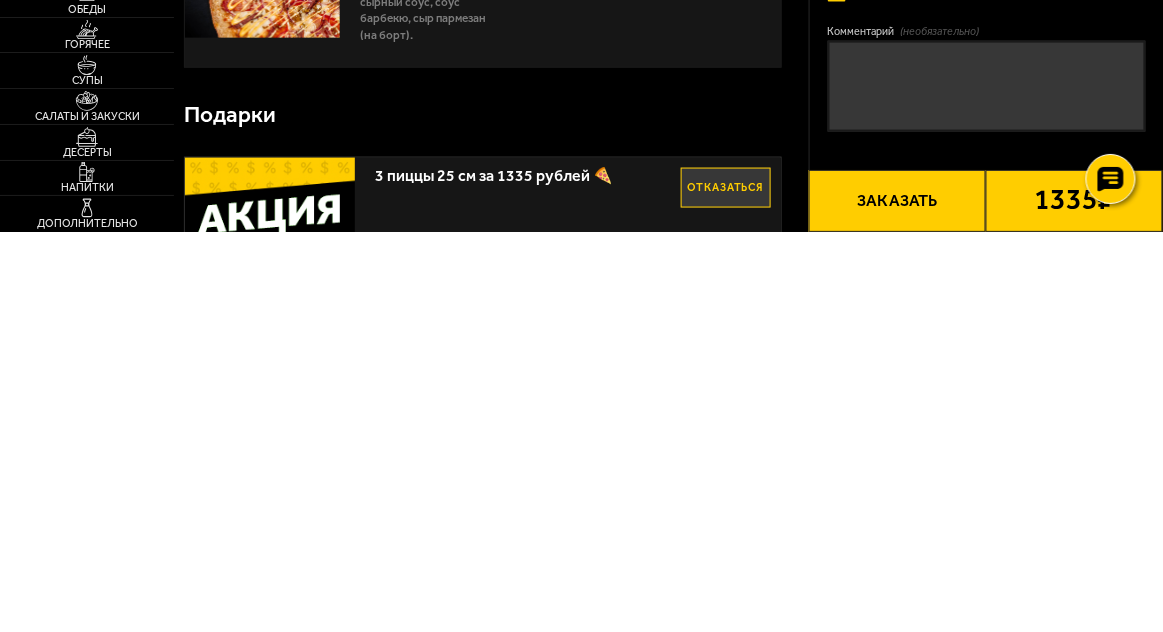 scroll, scrollTop: 233, scrollLeft: 0, axis: vertical 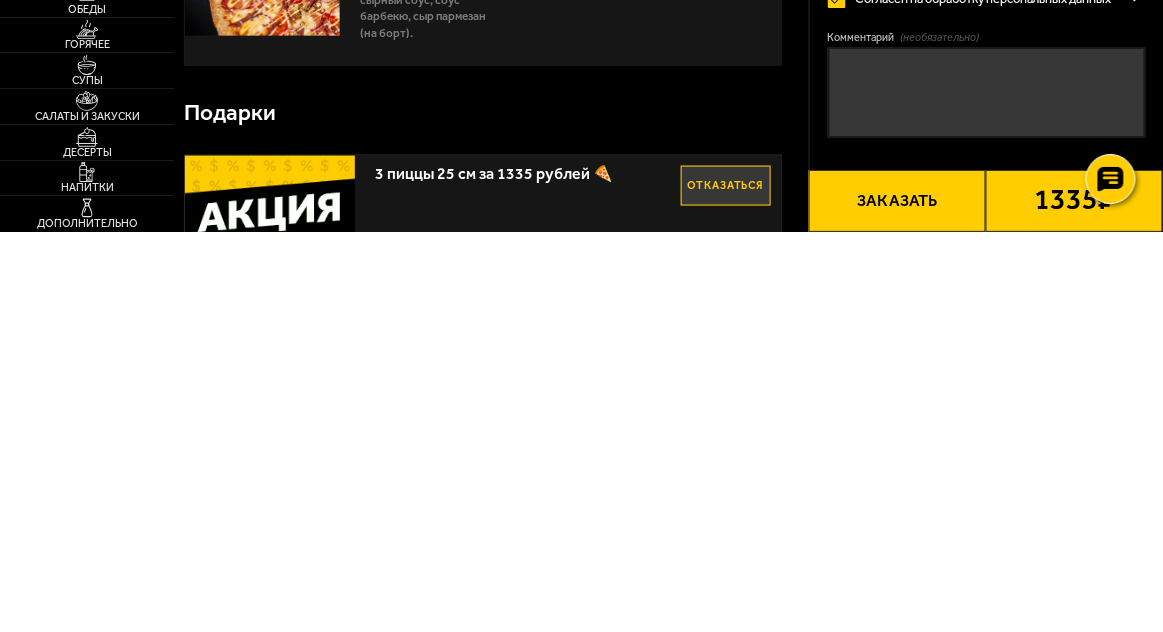 click on "Заказать" at bounding box center [897, 601] 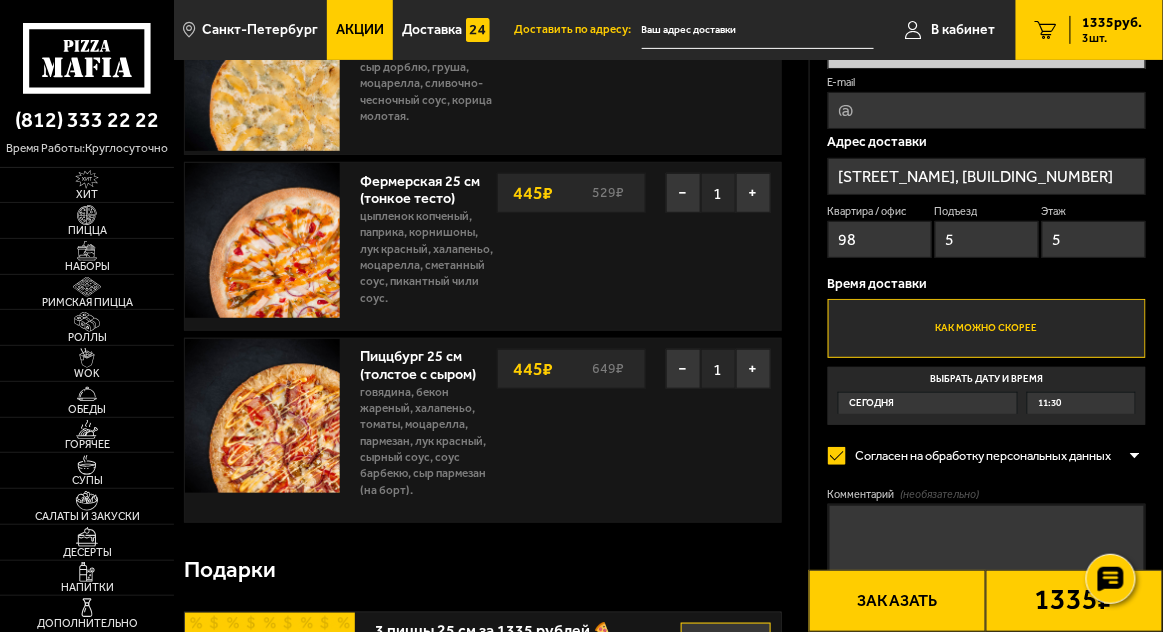scroll, scrollTop: 175, scrollLeft: 0, axis: vertical 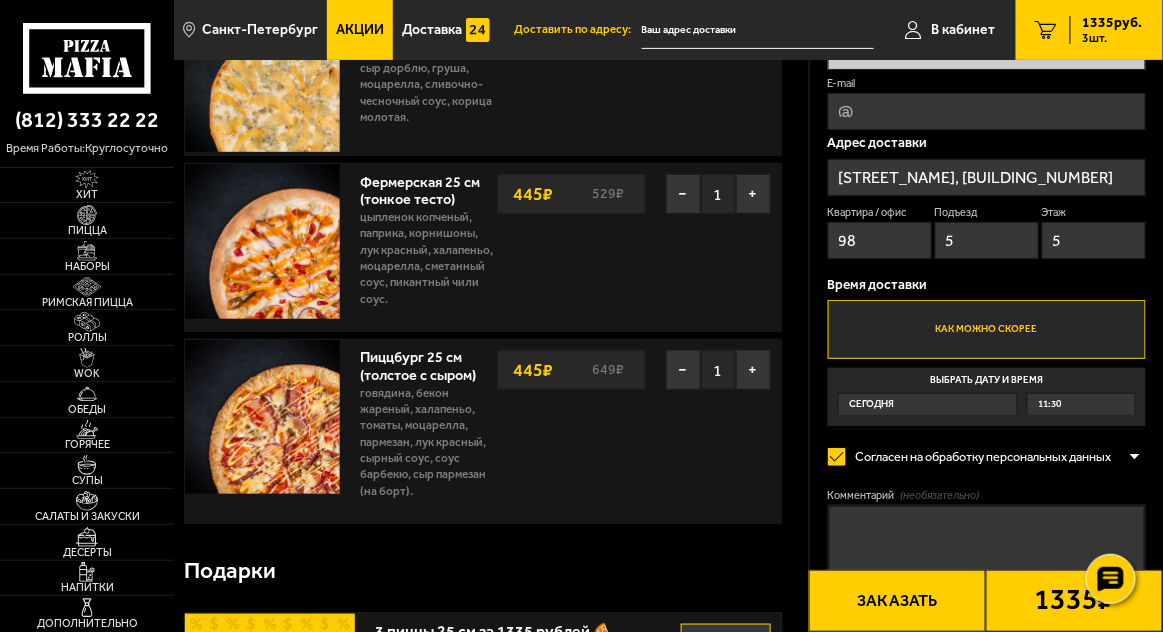 click on "Заказать" at bounding box center [897, 601] 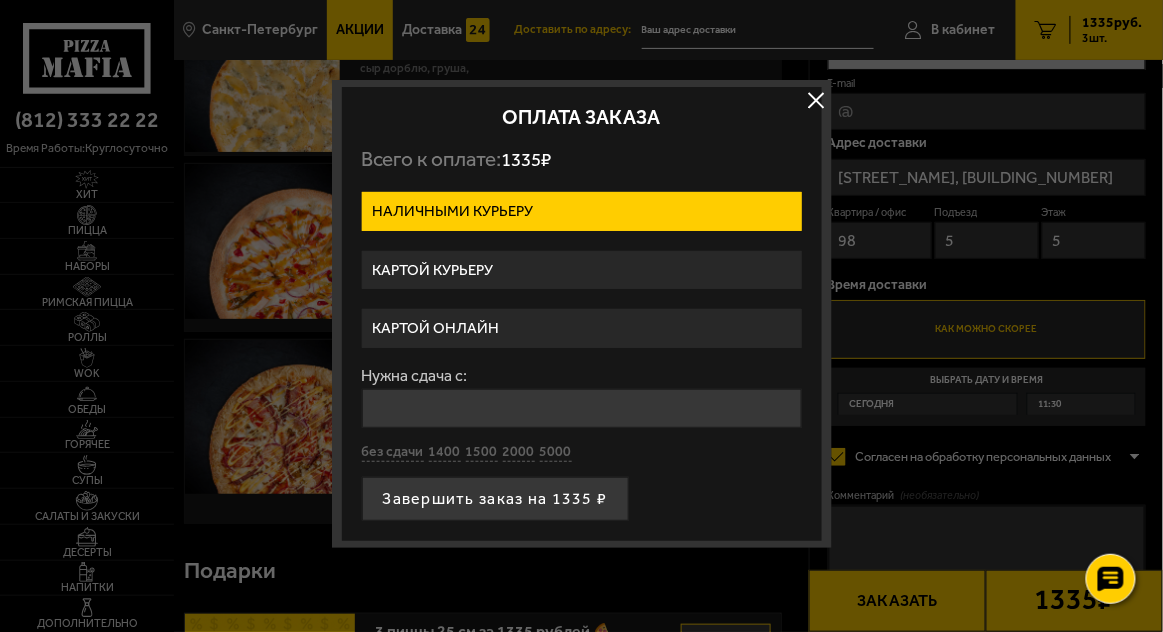 click at bounding box center [817, 101] 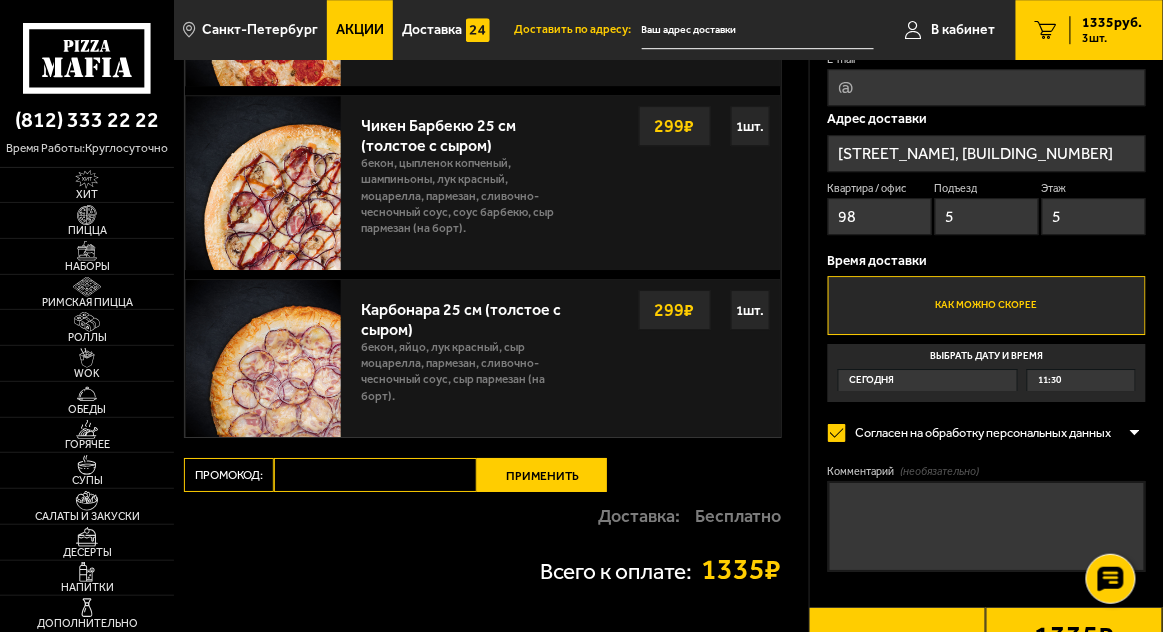 scroll, scrollTop: 1514, scrollLeft: 0, axis: vertical 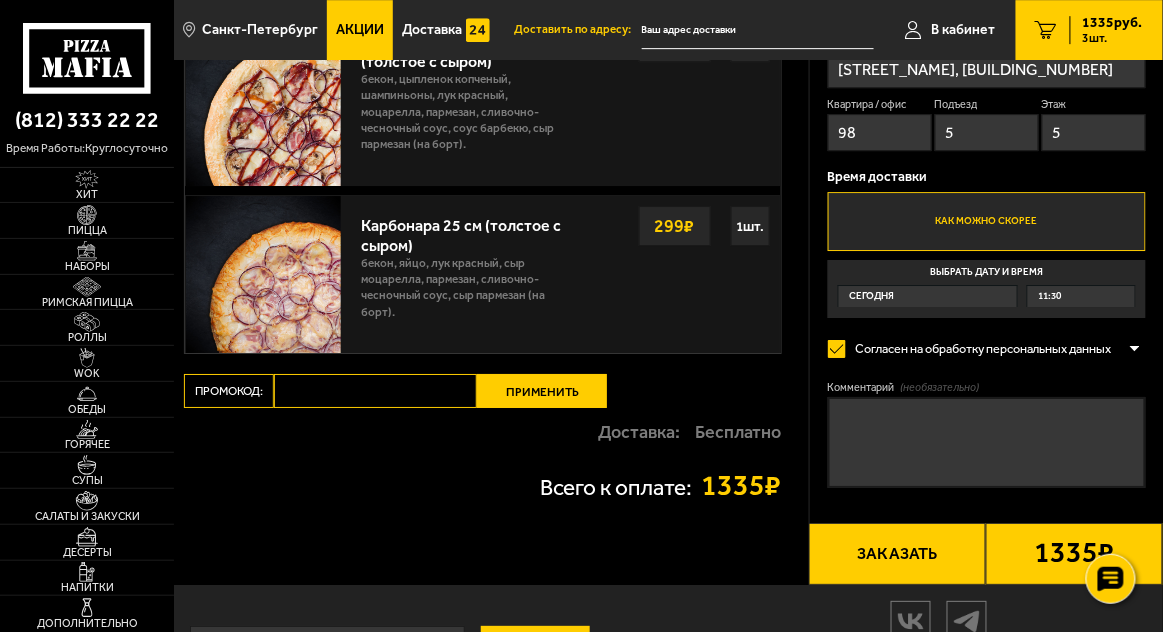 click on "Напитки" at bounding box center (87, 587) 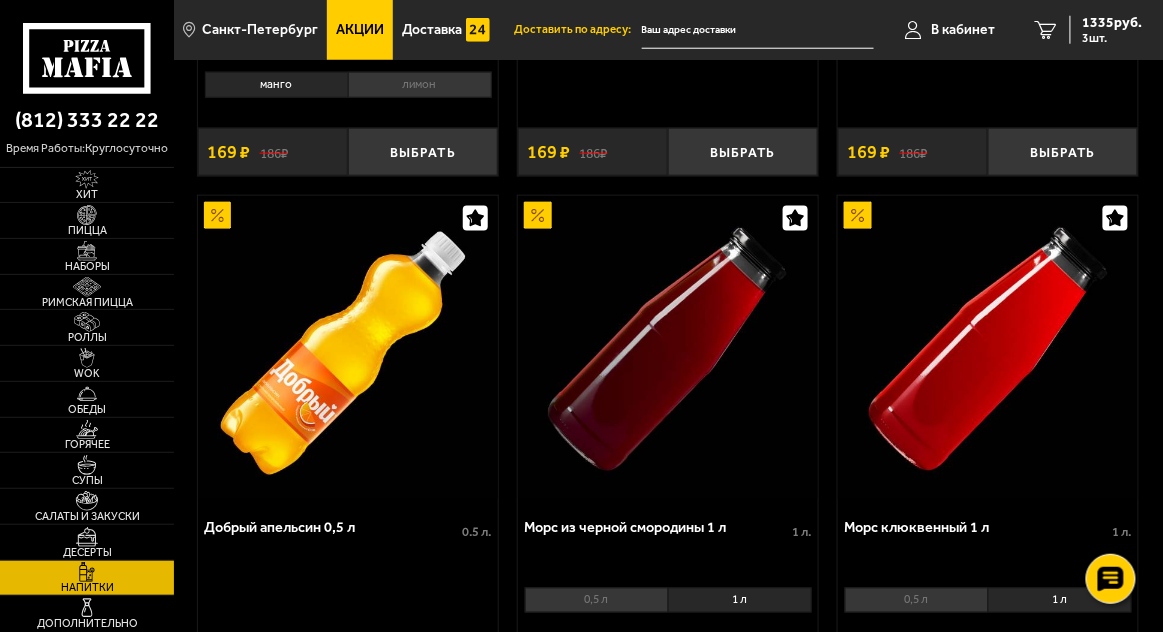 scroll, scrollTop: 646, scrollLeft: 0, axis: vertical 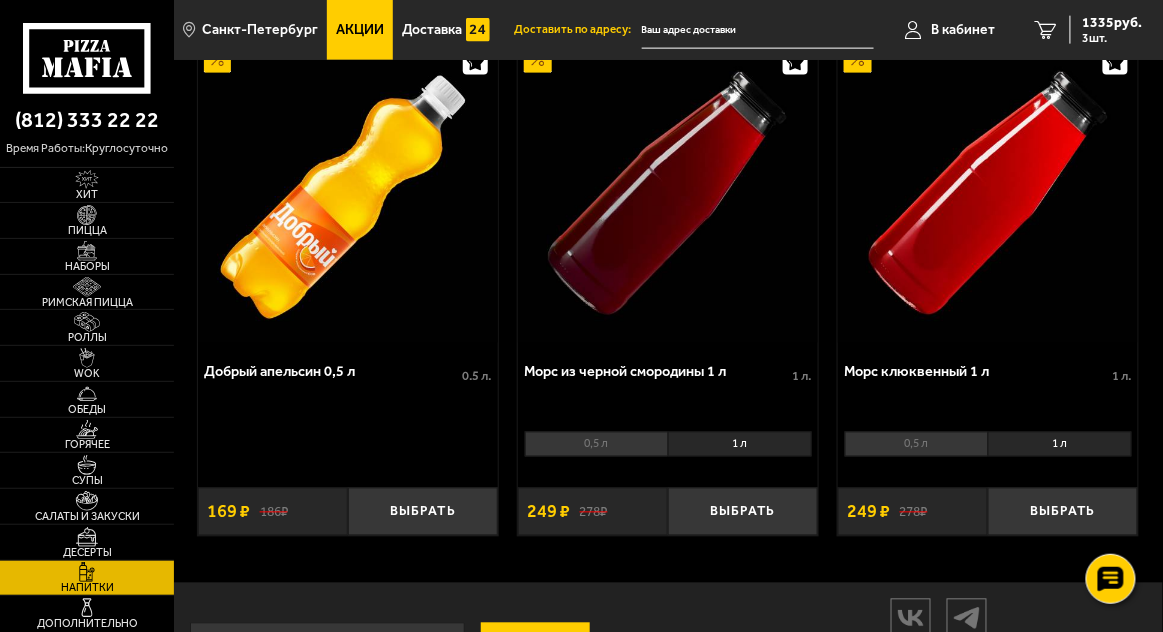 click at bounding box center [87, 322] 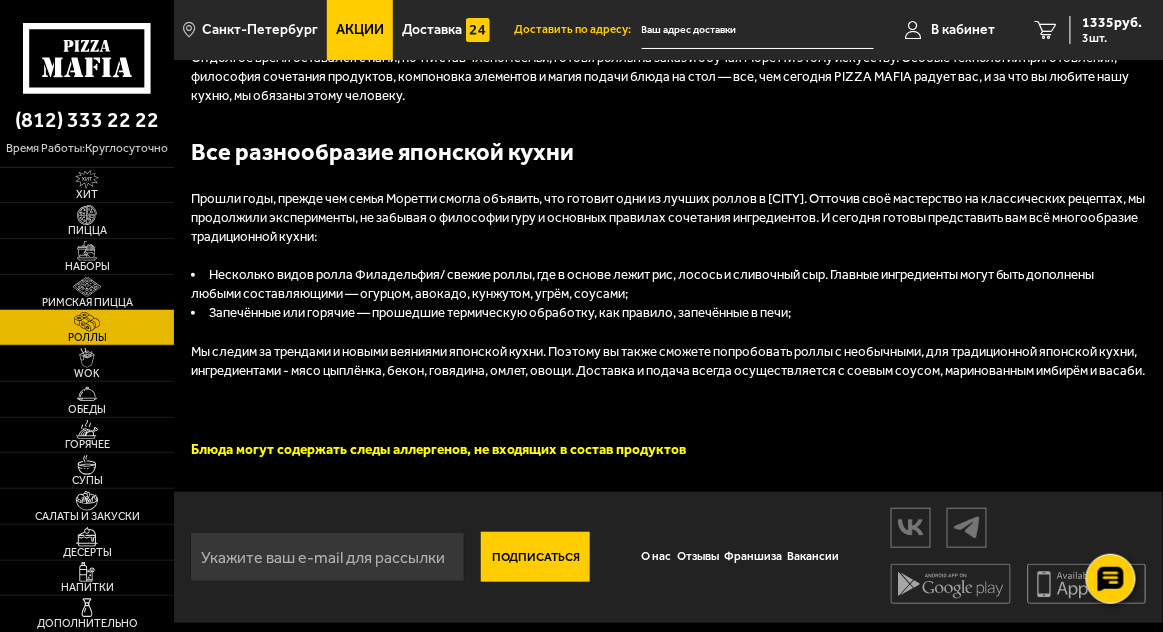 scroll, scrollTop: 3659, scrollLeft: 0, axis: vertical 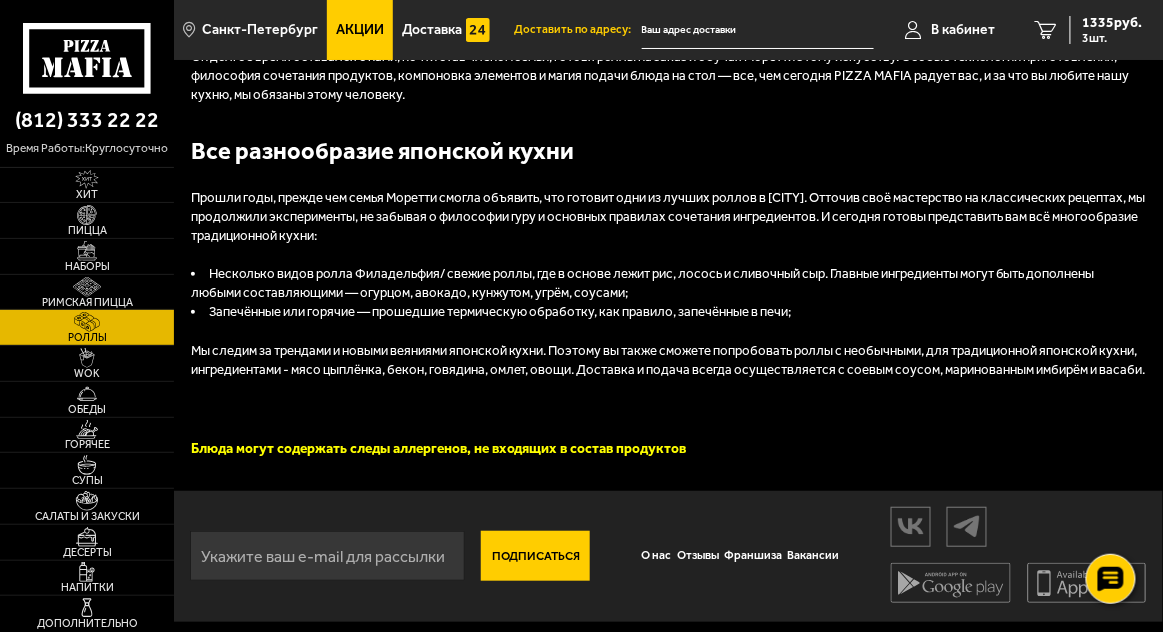 click on "Супы" at bounding box center (87, 470) 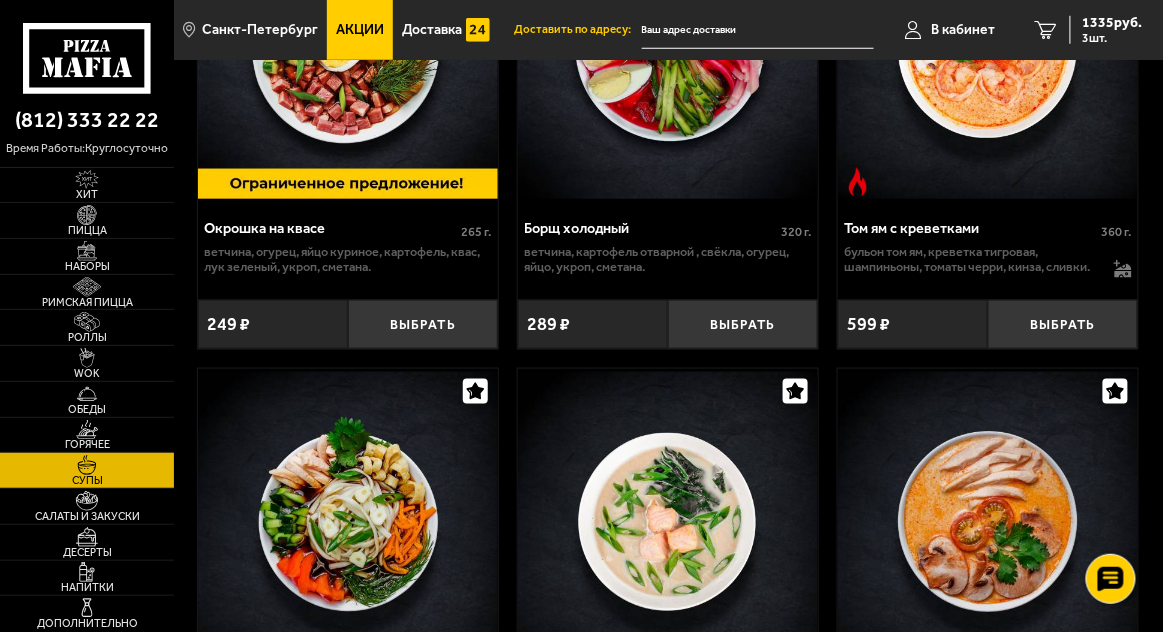 scroll, scrollTop: 411, scrollLeft: 0, axis: vertical 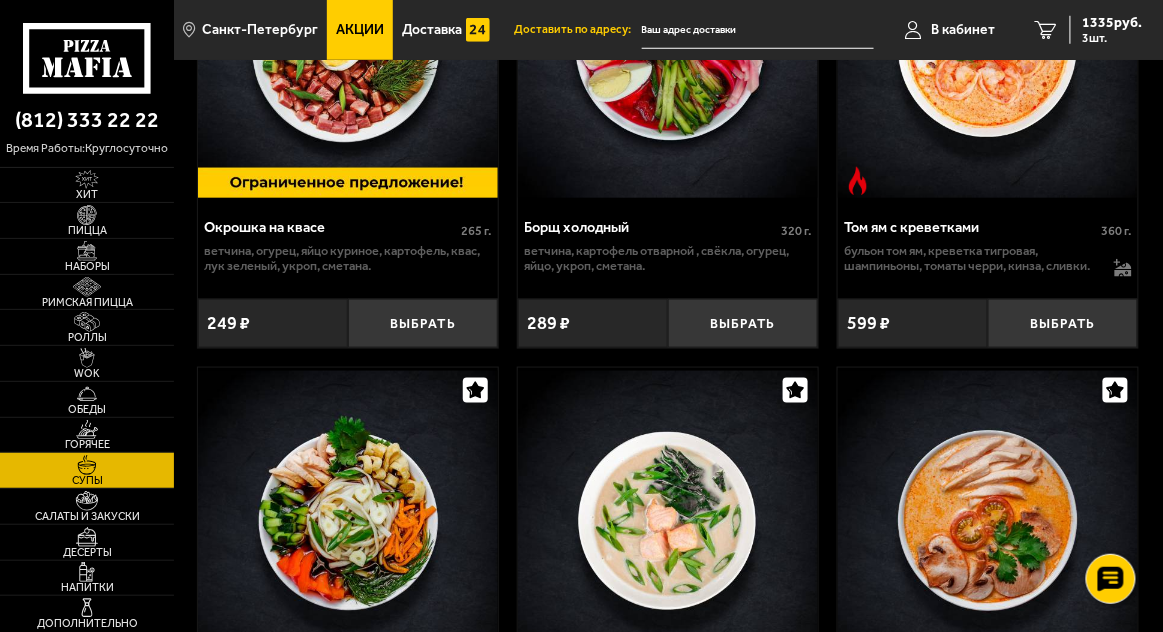 click at bounding box center [87, 608] 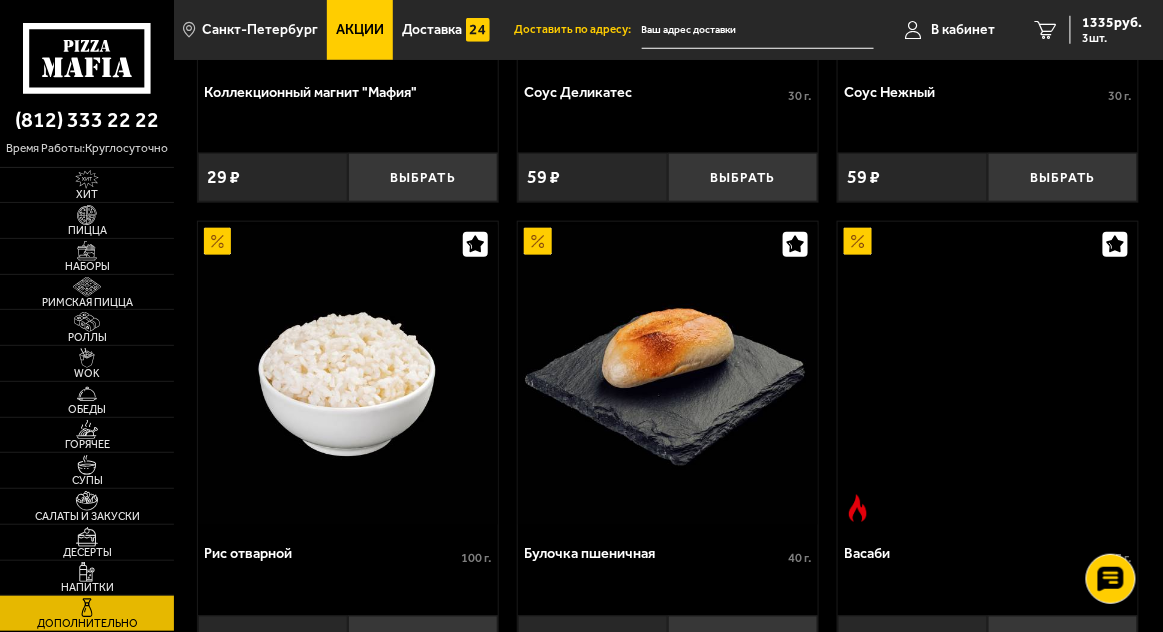 scroll, scrollTop: 0, scrollLeft: 0, axis: both 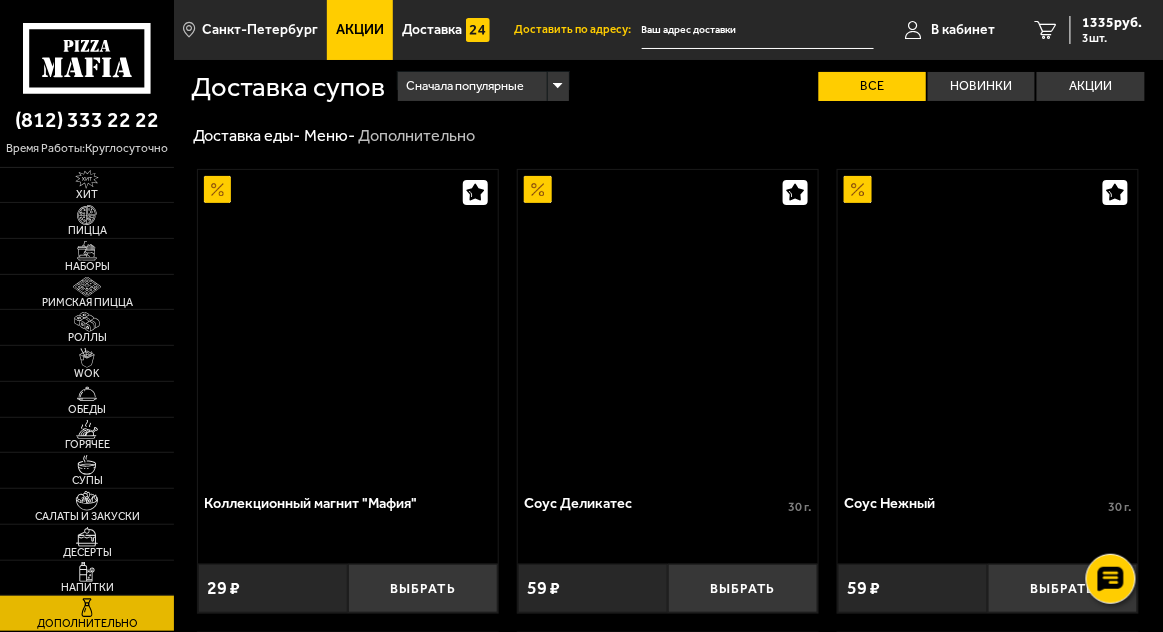 click at bounding box center [87, 572] 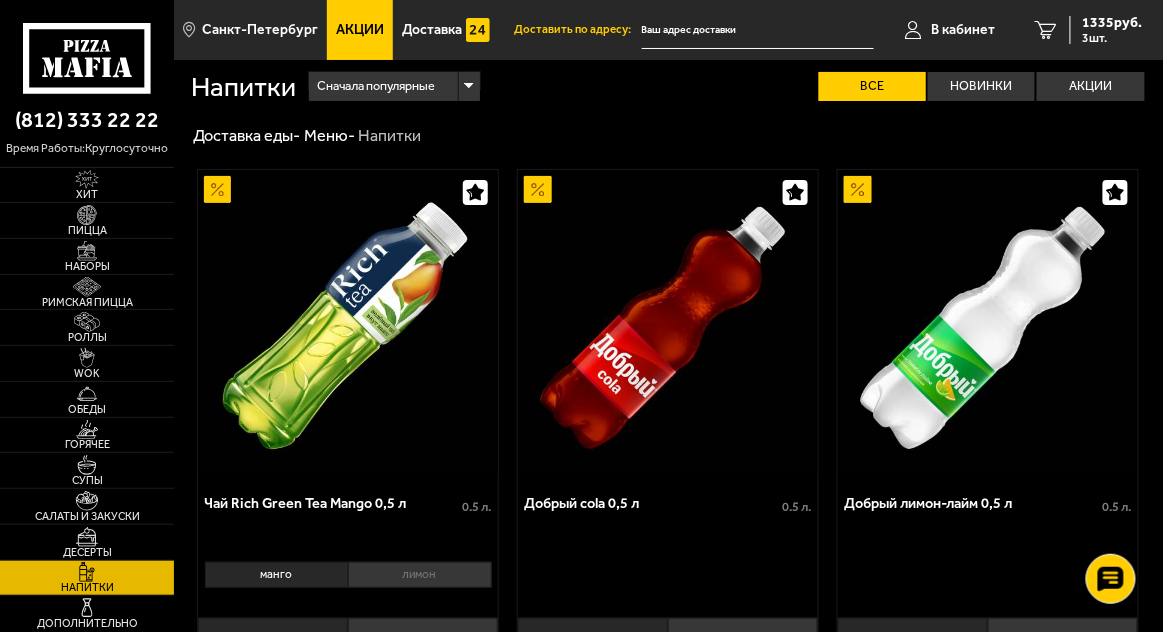 click on "лимон" at bounding box center [420, 575] 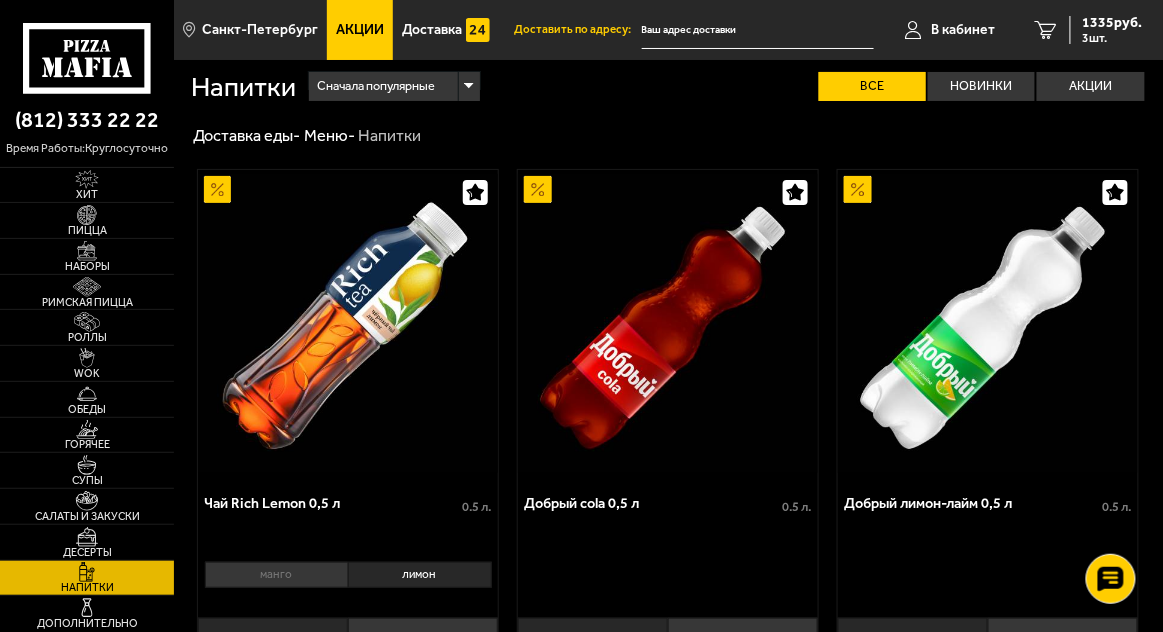 click on "манго" at bounding box center [276, 575] 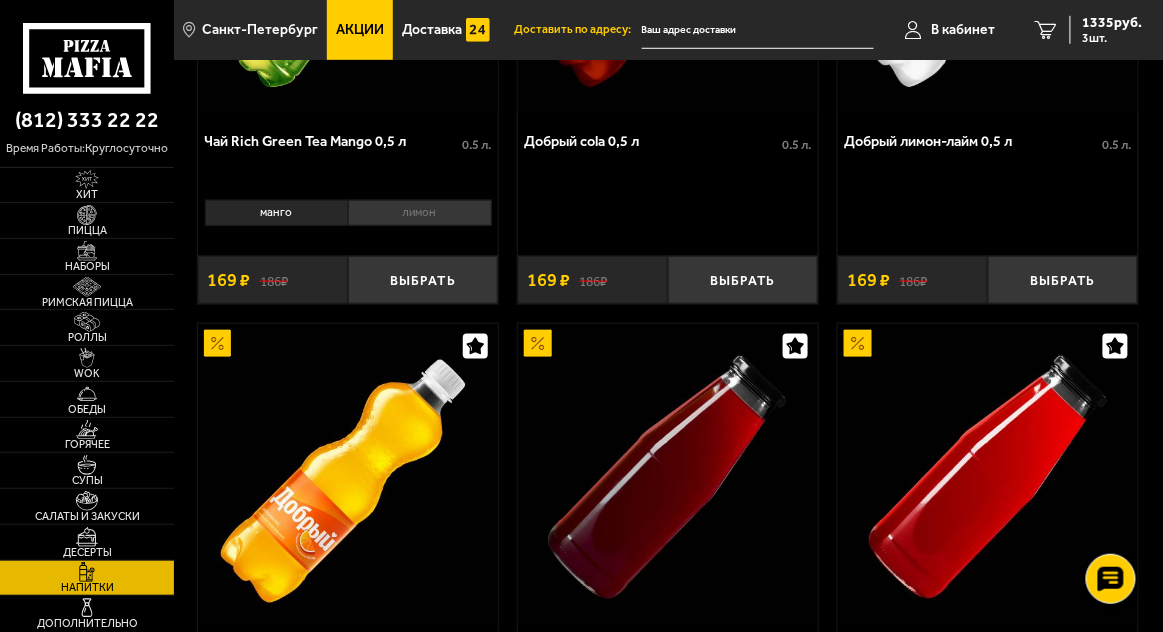 scroll, scrollTop: 0, scrollLeft: 0, axis: both 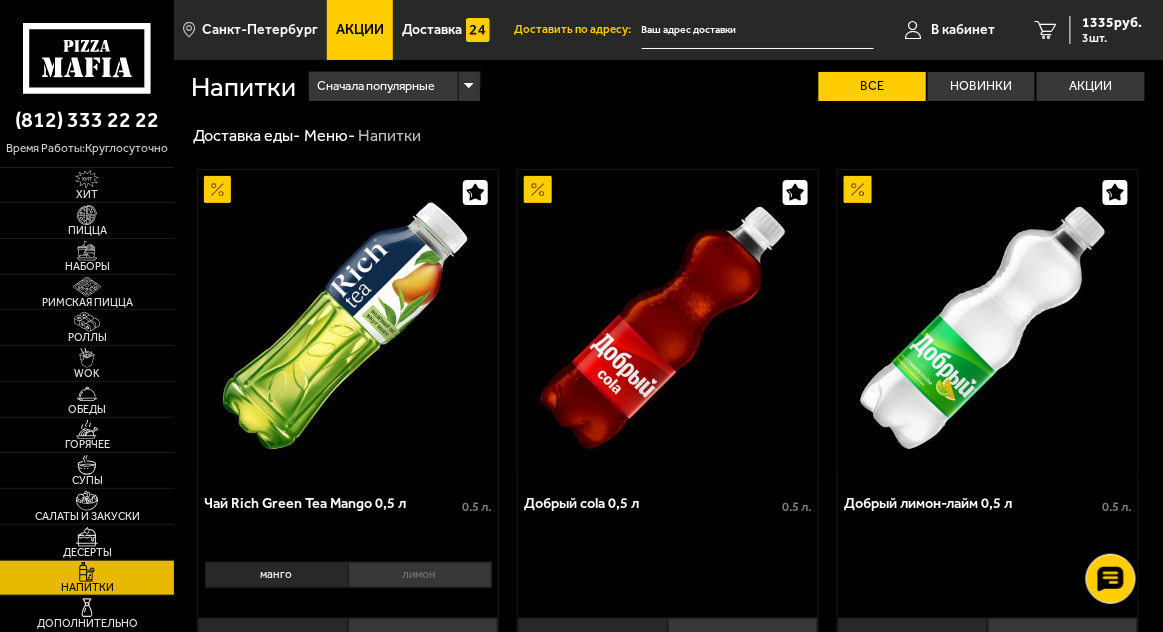 click on "3 1335  руб. 3  шт." at bounding box center (1089, 30) 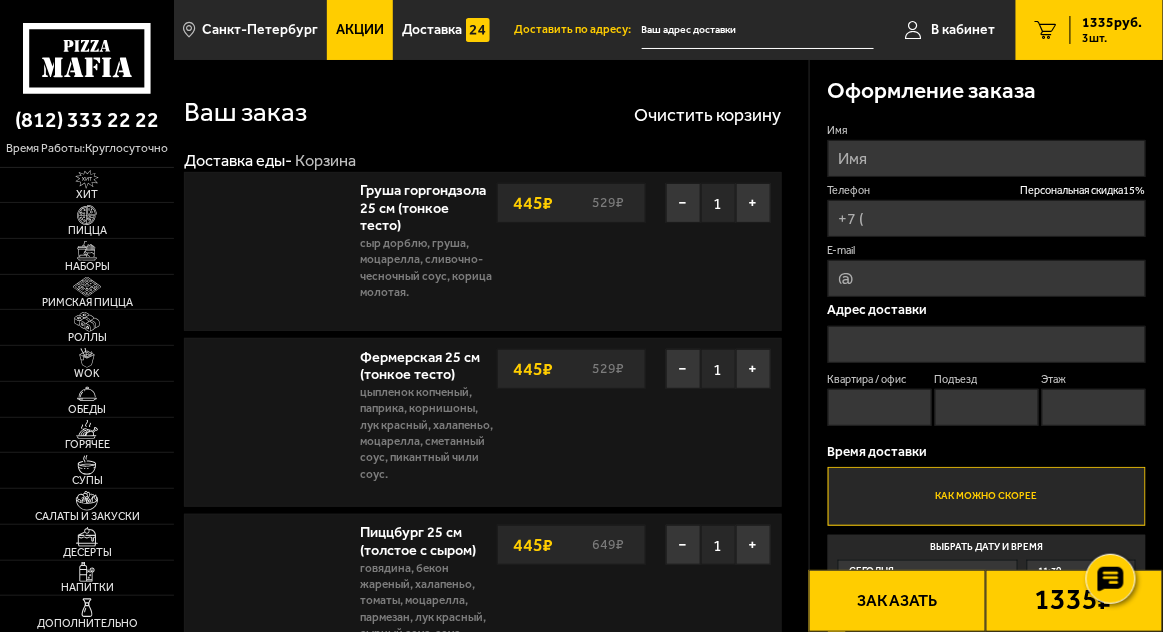 type on "[PHONE]" 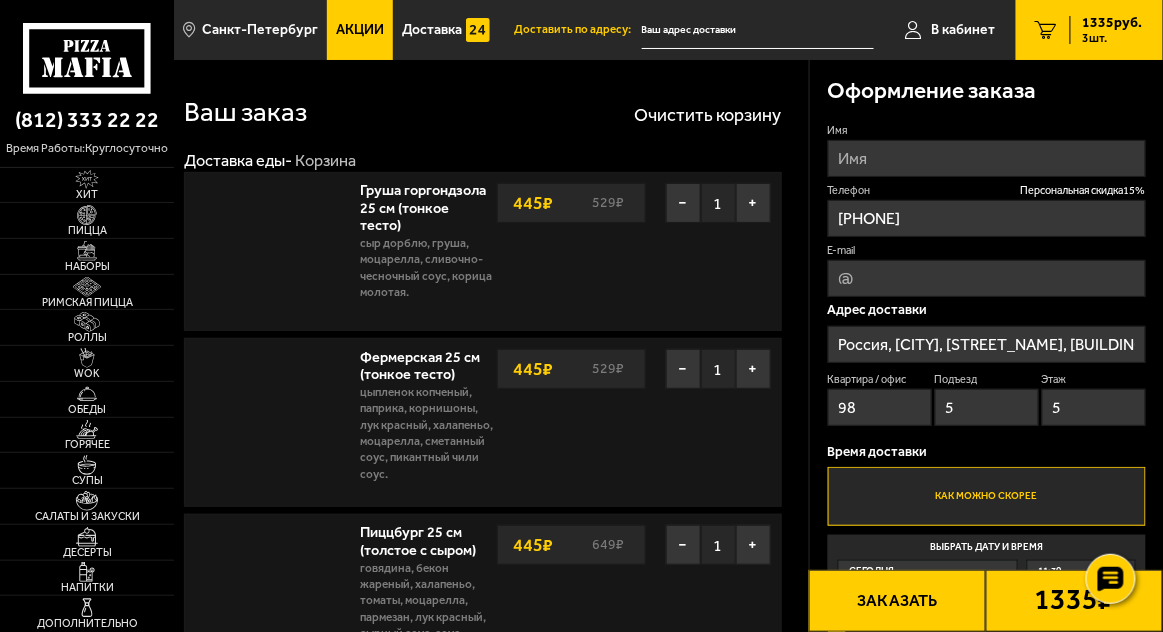 type on "[STREET_NAME], [BUILDING_NUMBER]" 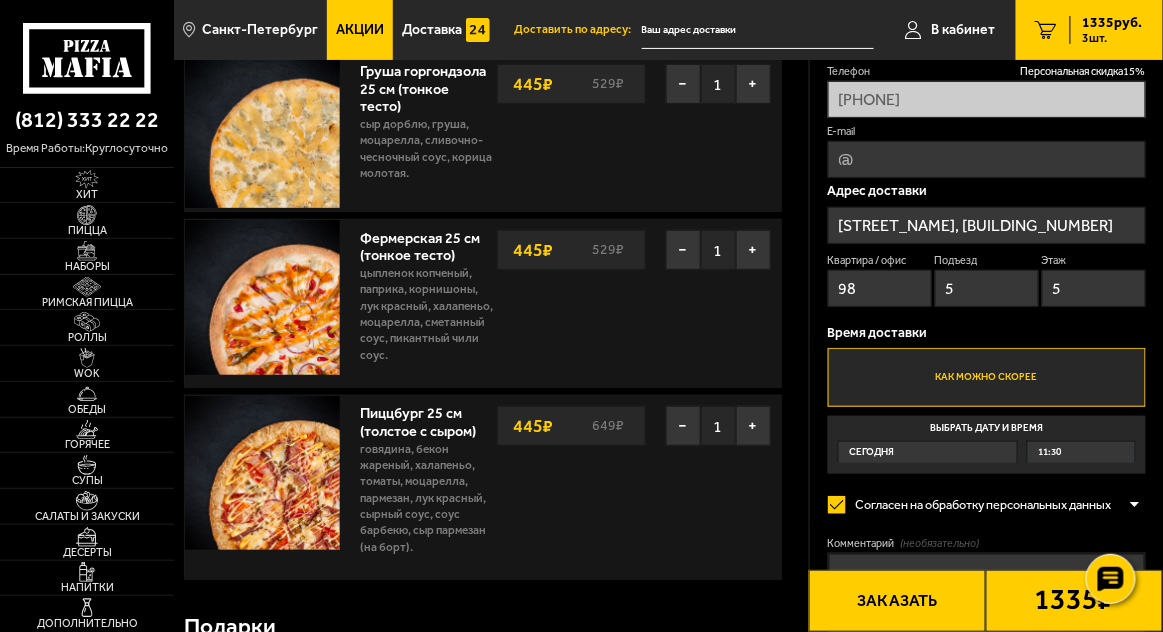 scroll, scrollTop: 122, scrollLeft: 0, axis: vertical 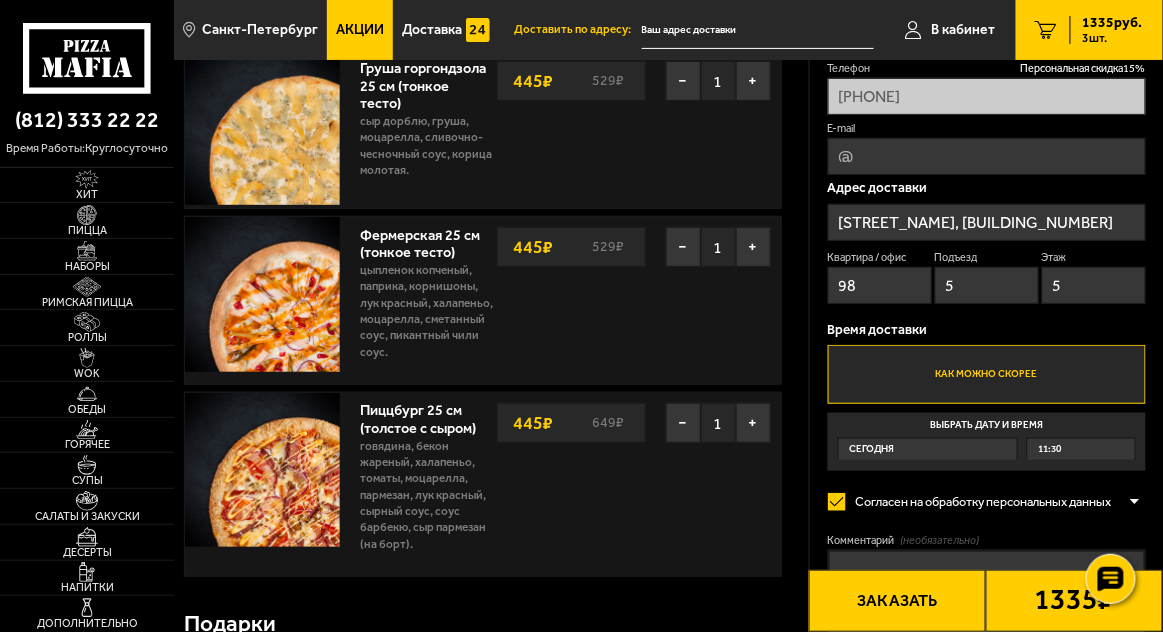 click on "Заказать" at bounding box center (897, 601) 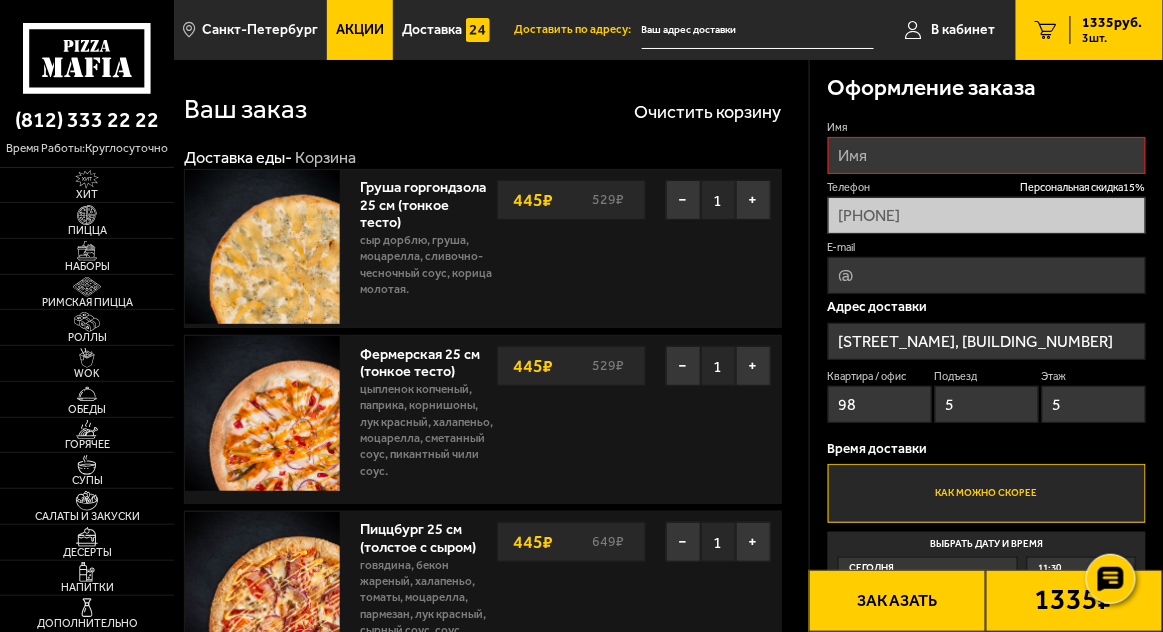 scroll, scrollTop: 0, scrollLeft: 0, axis: both 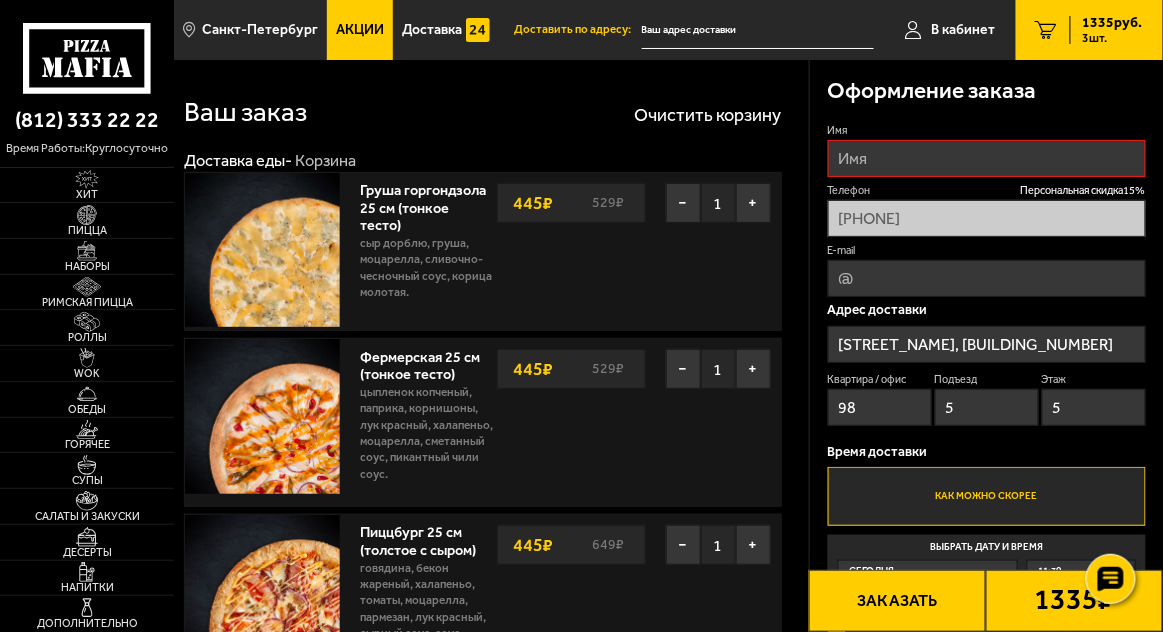 click on "Имя" at bounding box center [987, 130] 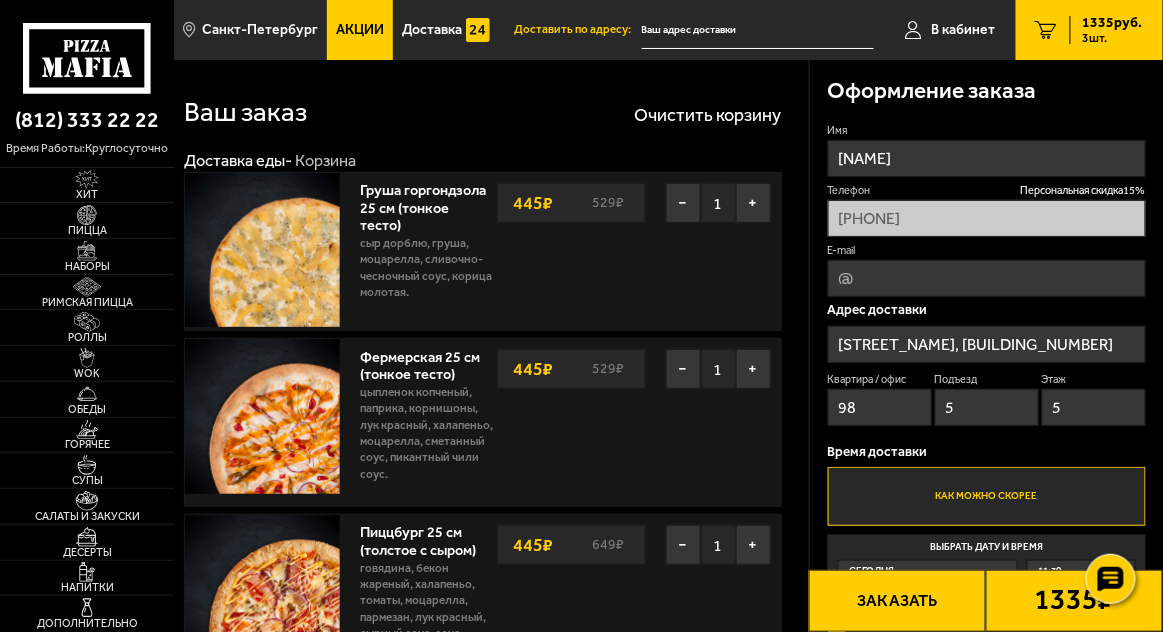 type on "[NAME]" 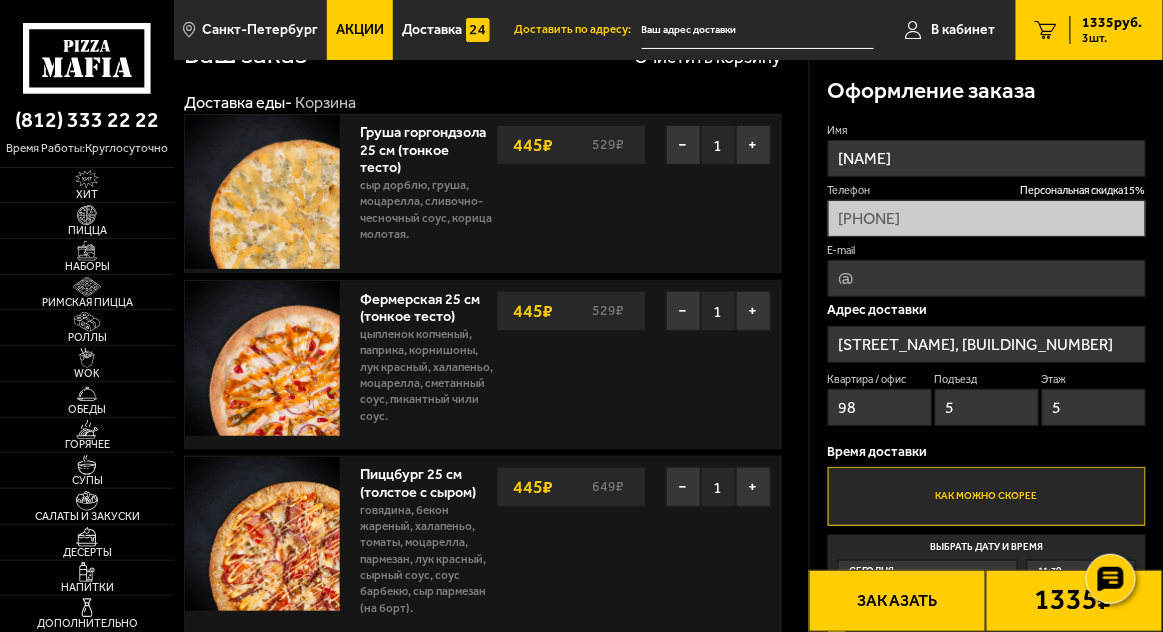 scroll, scrollTop: 0, scrollLeft: 0, axis: both 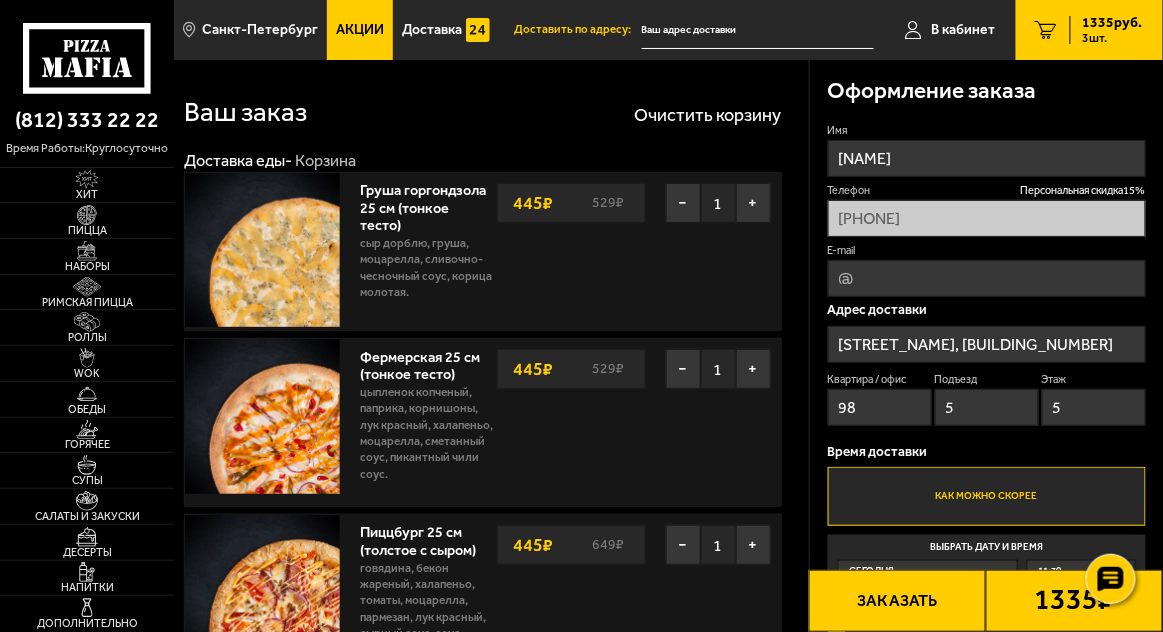 click on "Заказать" at bounding box center (897, 601) 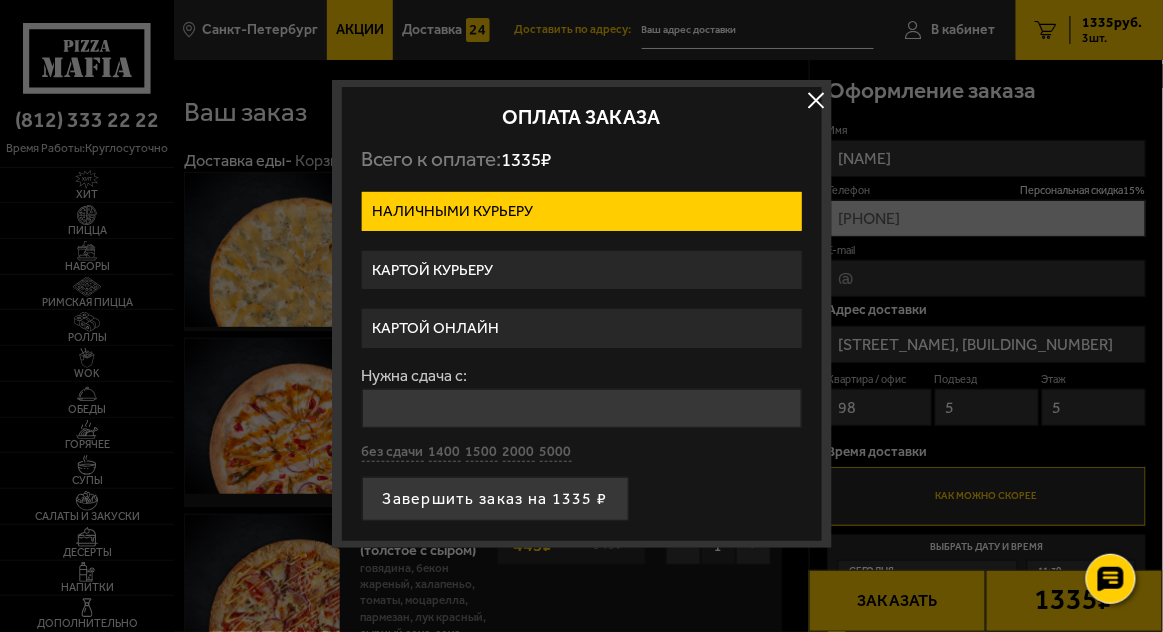 click on "Картой онлайн" at bounding box center [582, 328] 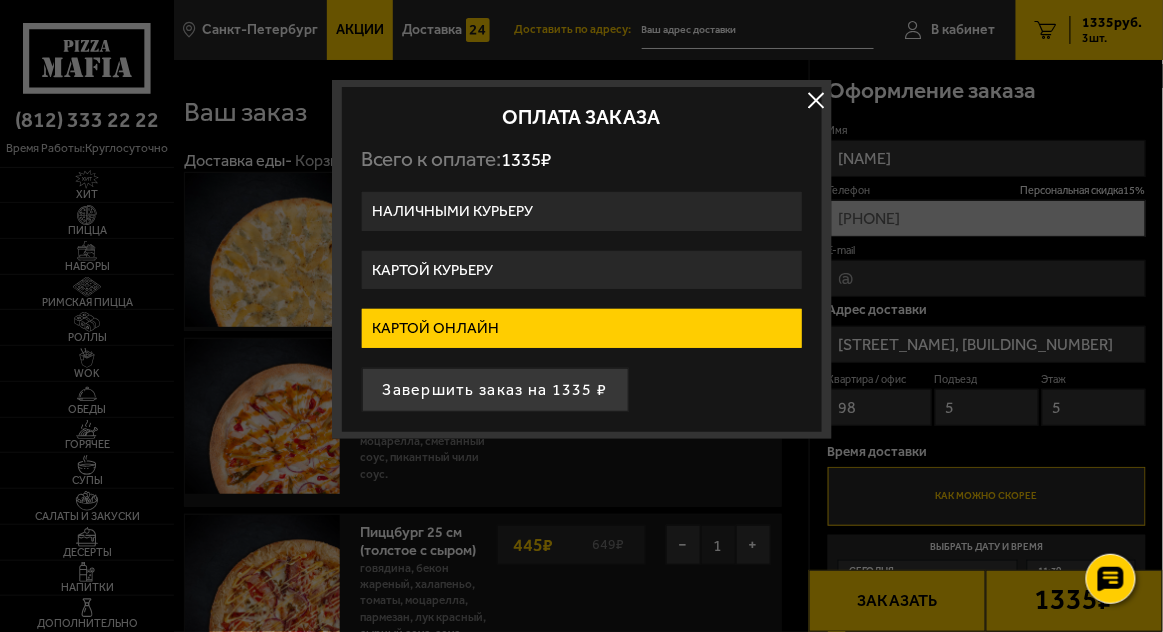click on "Завершить заказ на 1335 ₽" at bounding box center [495, 390] 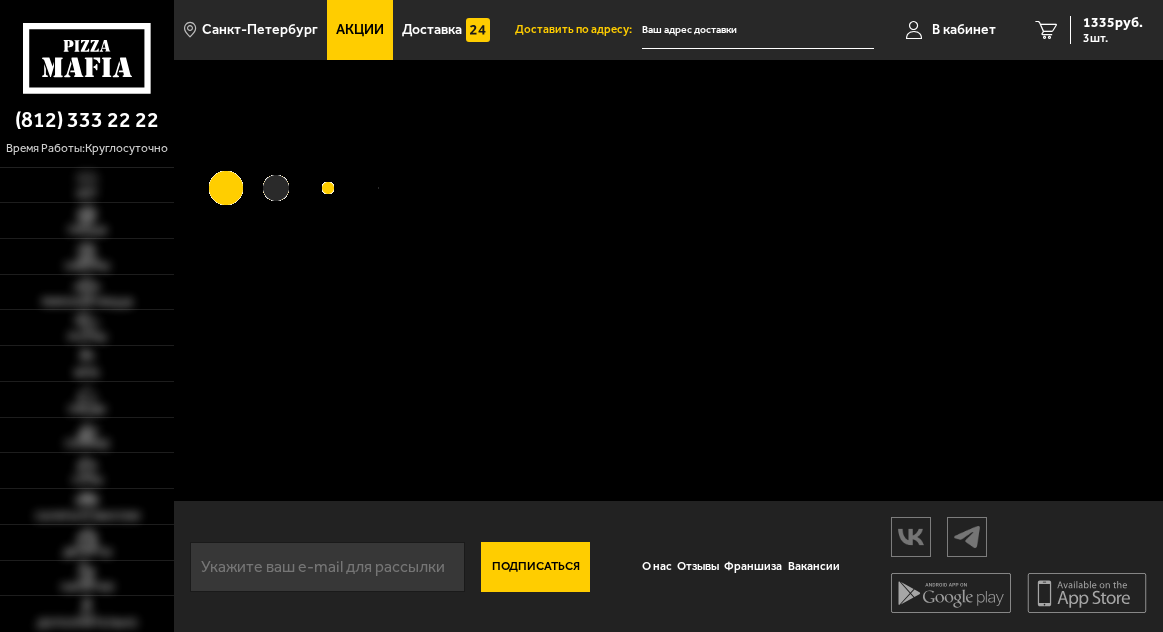 scroll, scrollTop: 0, scrollLeft: 0, axis: both 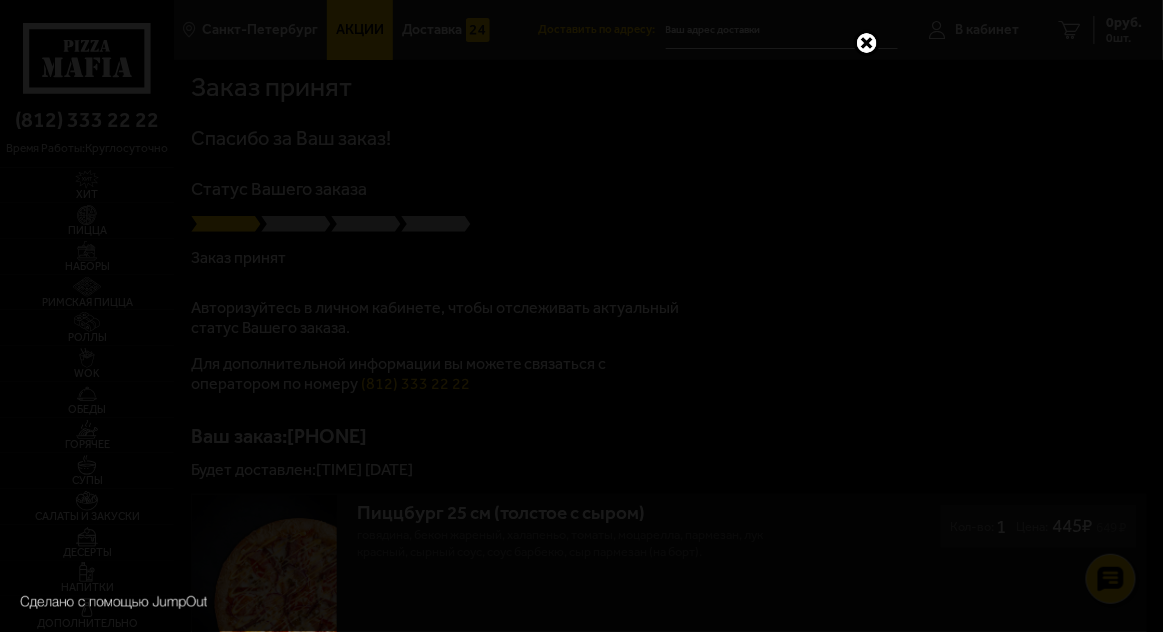 click at bounding box center [867, 43] 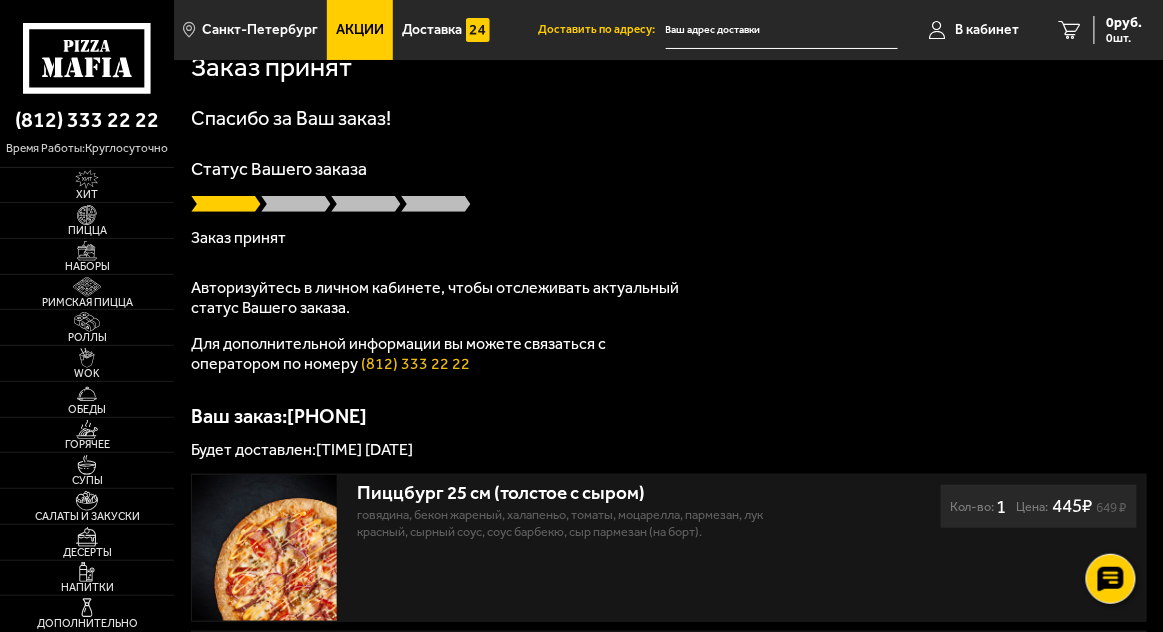 scroll, scrollTop: 0, scrollLeft: 0, axis: both 